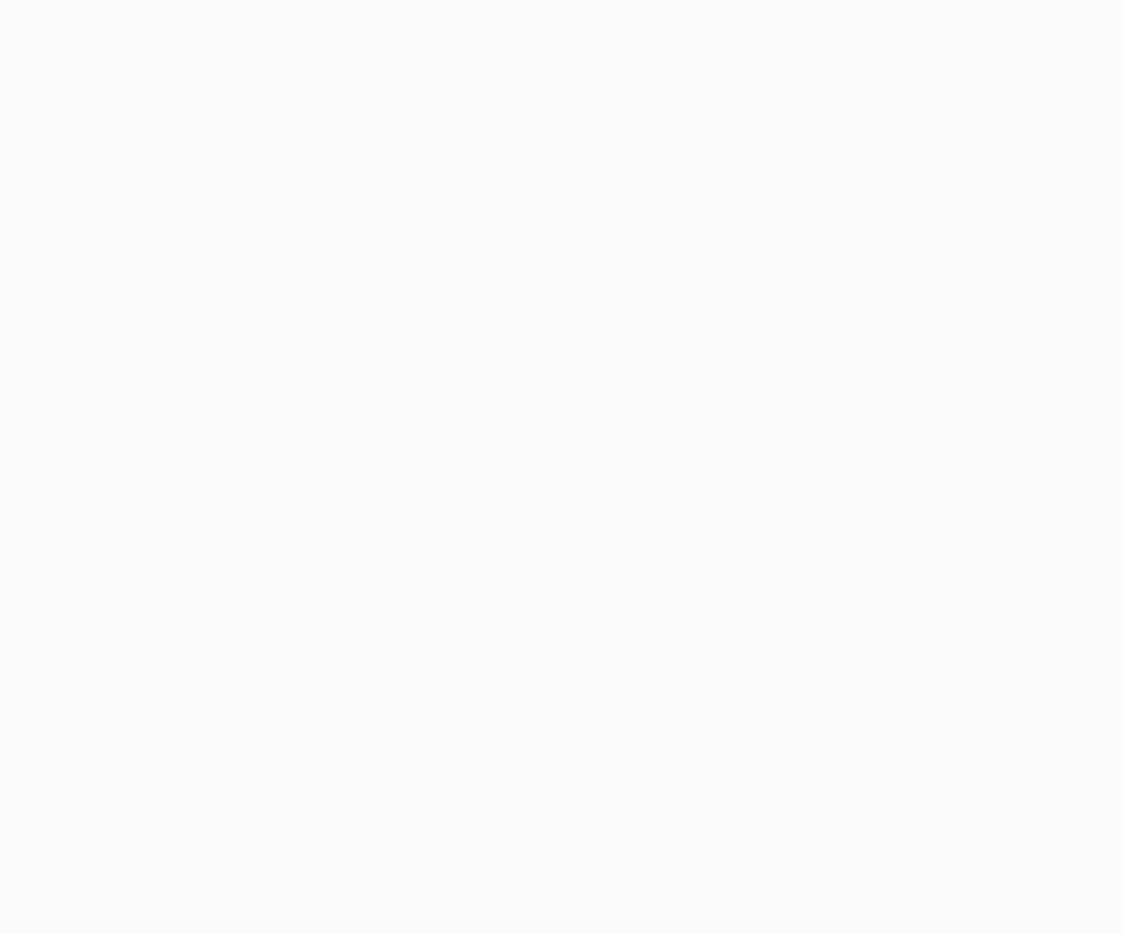 scroll, scrollTop: 0, scrollLeft: 0, axis: both 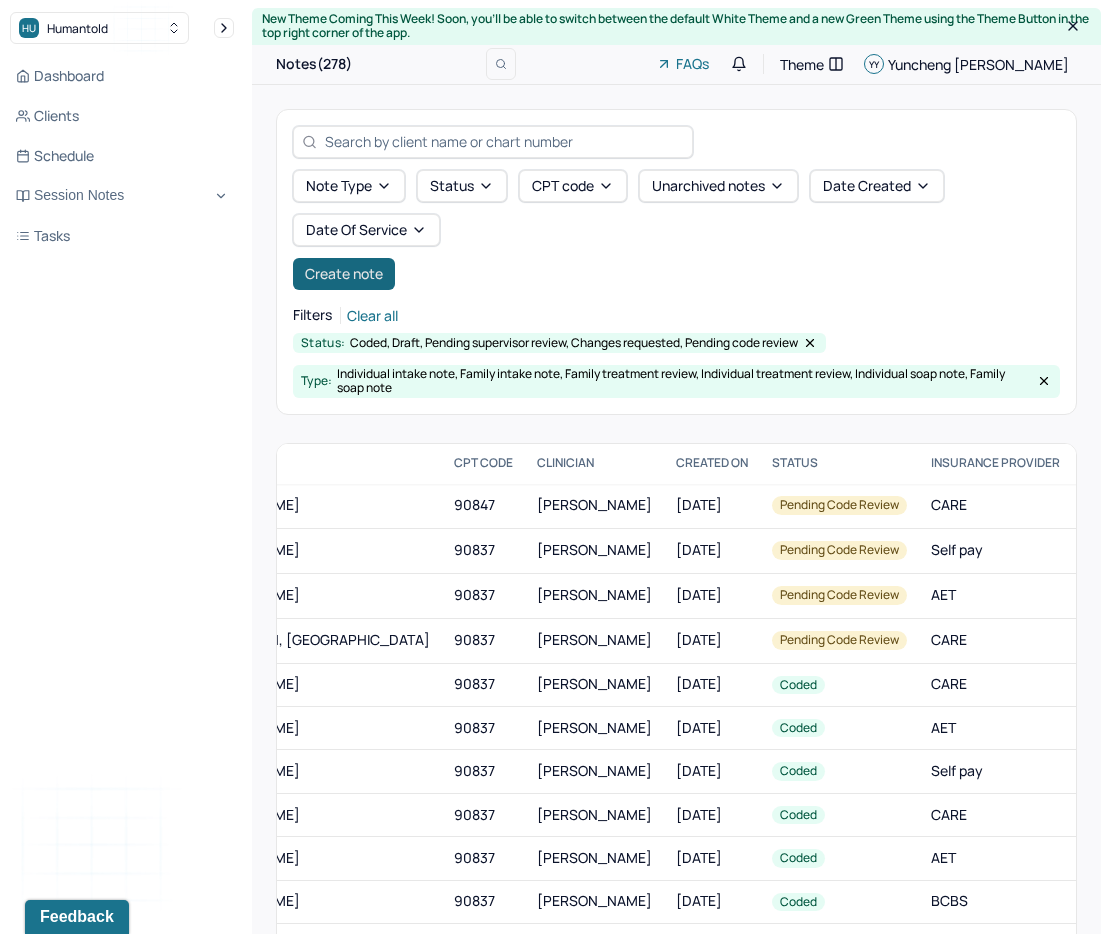 click on "Create note" at bounding box center (344, 274) 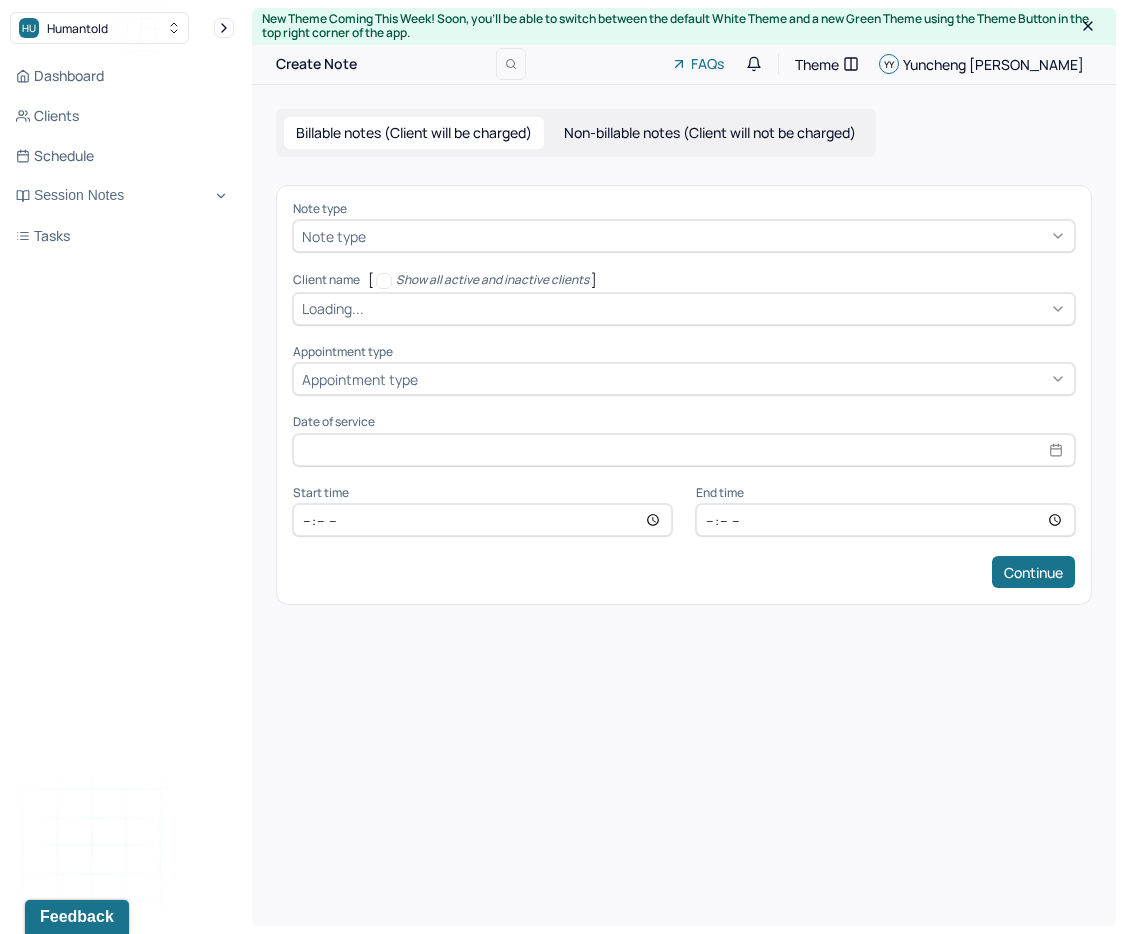 click on "Note type" at bounding box center (684, 236) 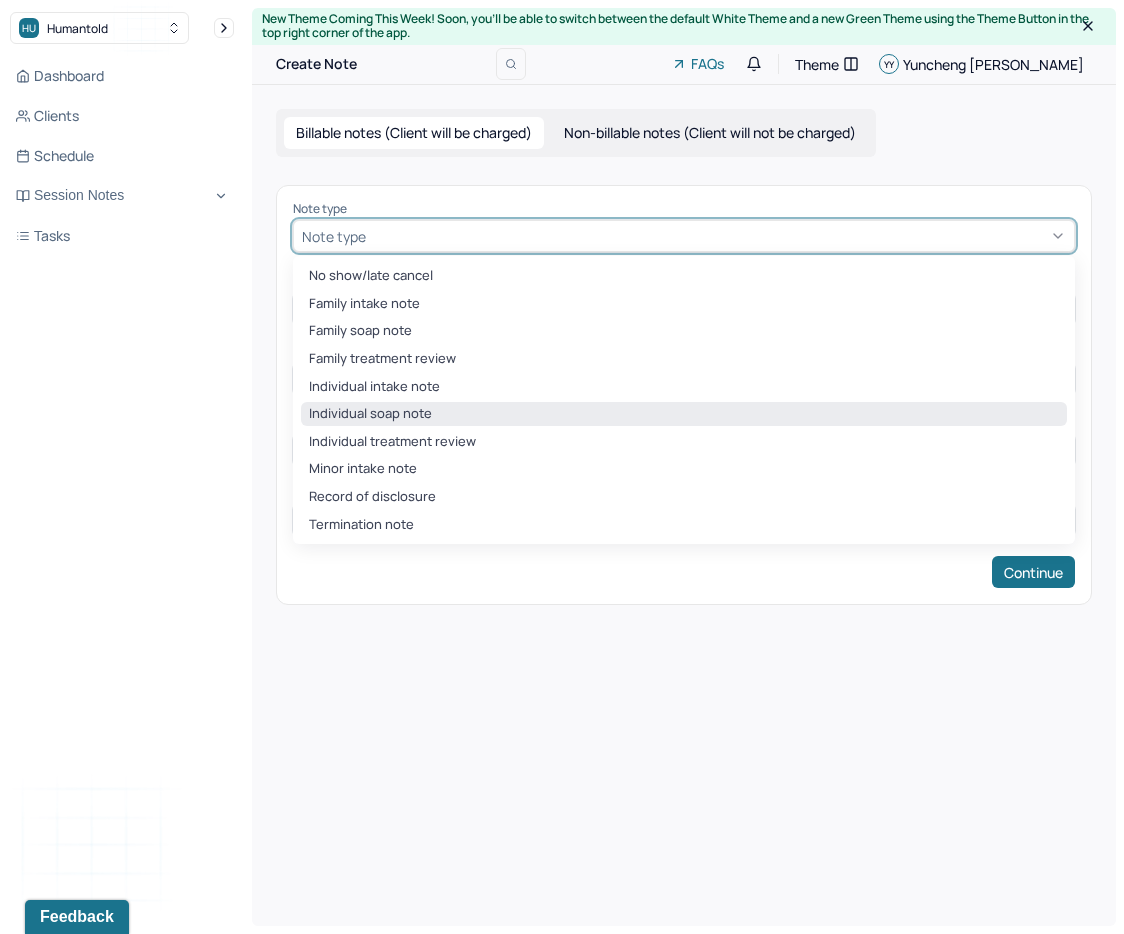 click on "Individual soap note" at bounding box center [684, 414] 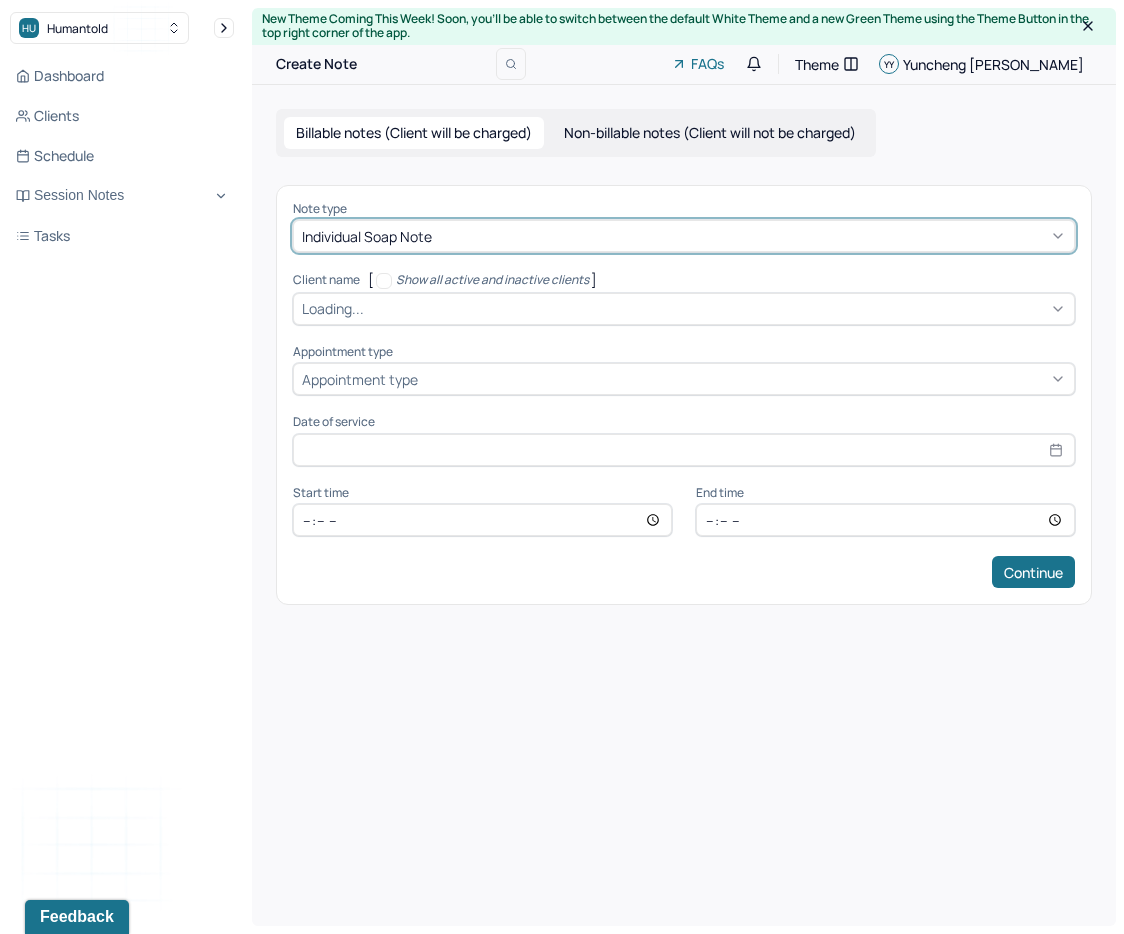 click on "Loading..." at bounding box center [333, 308] 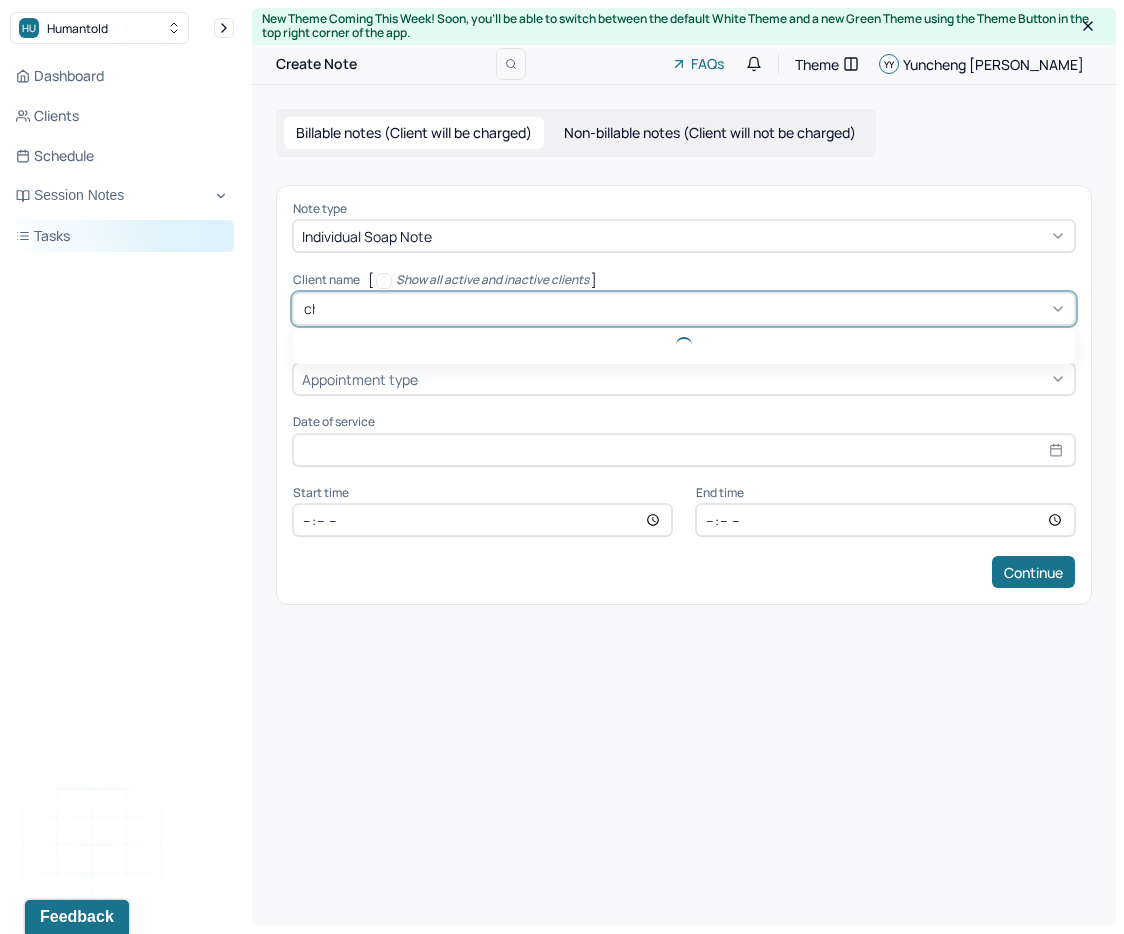 type on "chu" 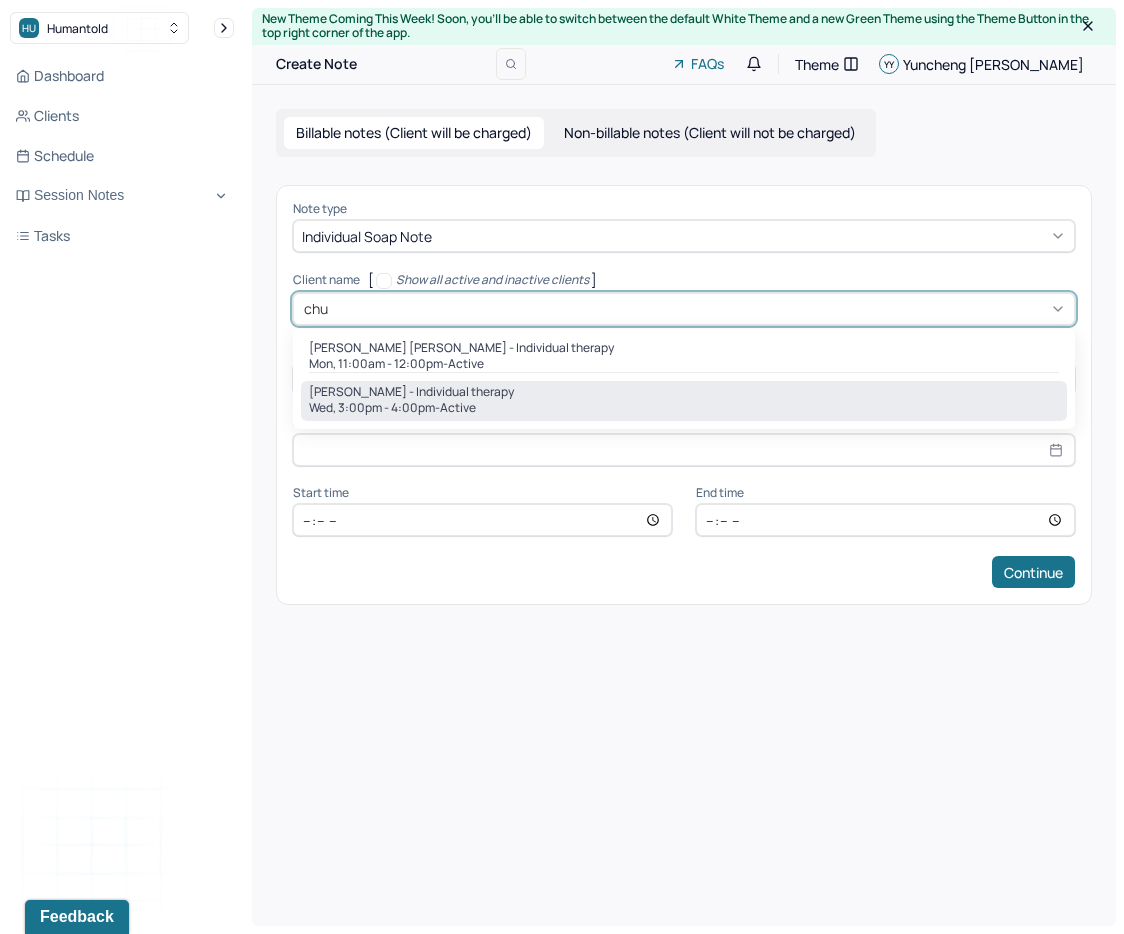 click on "[PERSON_NAME] - Individual therapy Wed, 3:00pm - 4:00pm  -  active" at bounding box center (684, 401) 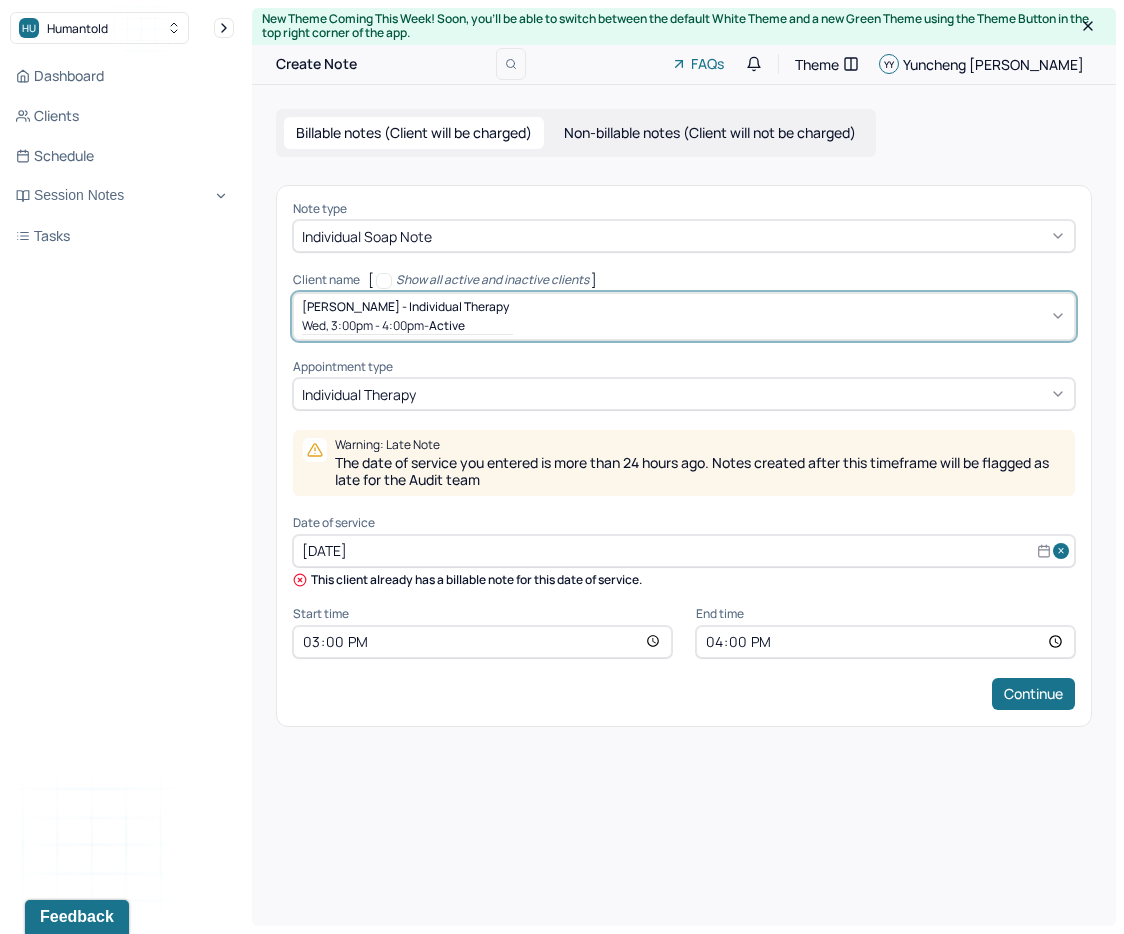 click on "[DATE]" at bounding box center [684, 551] 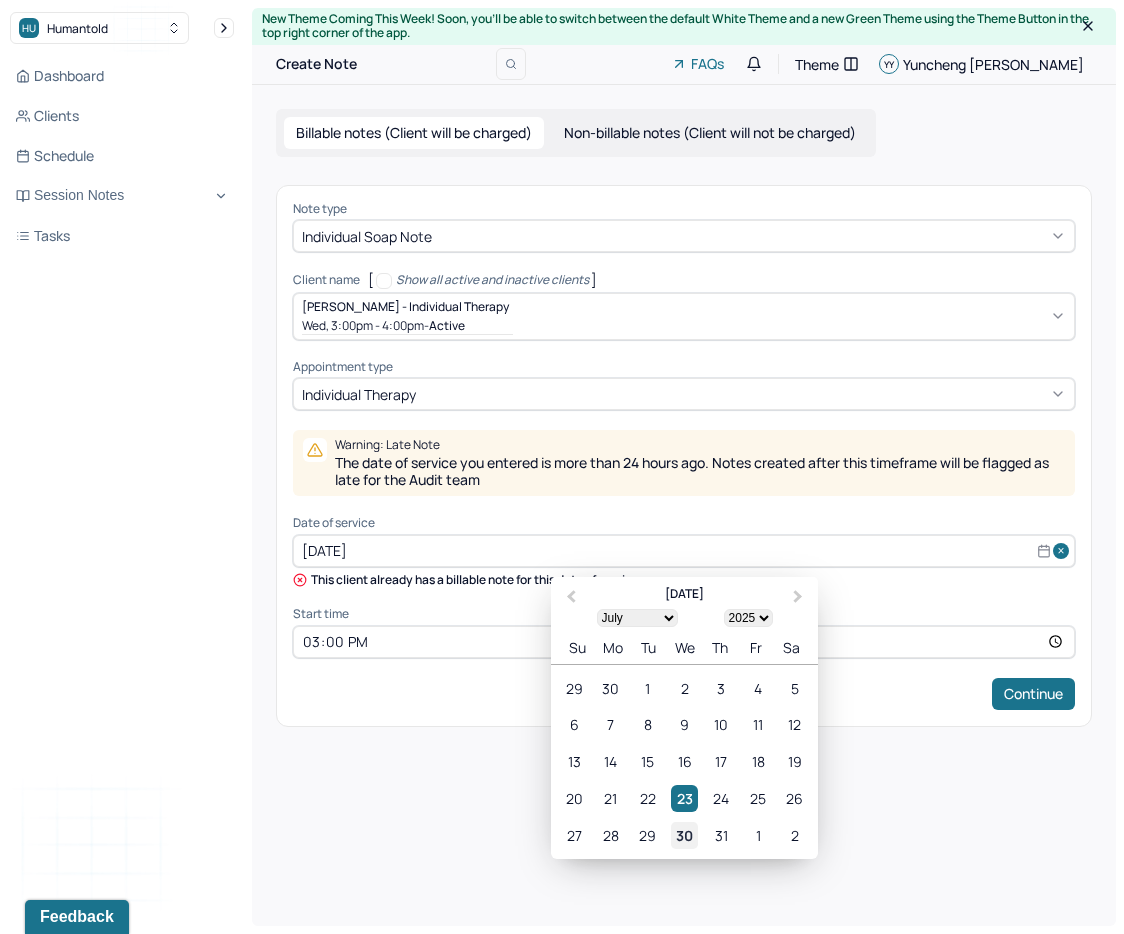 click on "30" at bounding box center (684, 835) 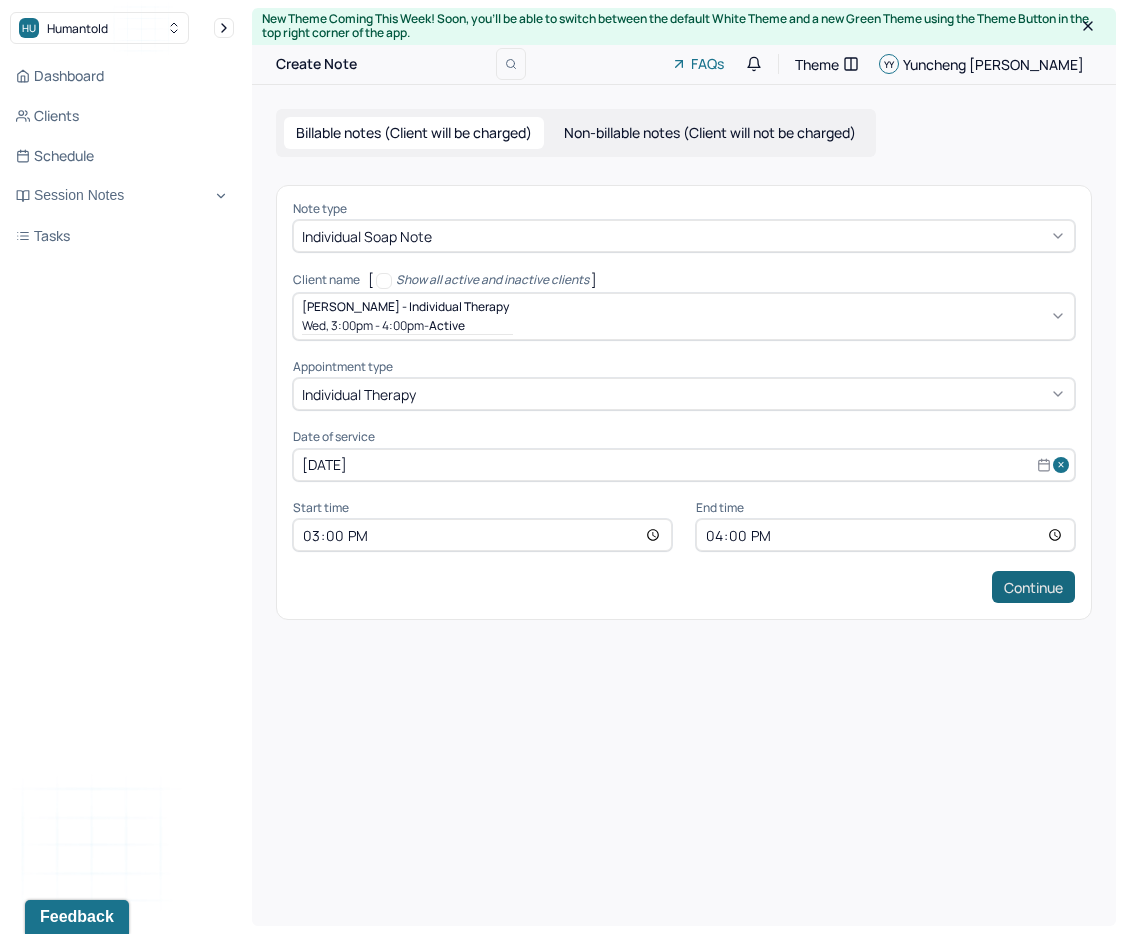click on "Continue" at bounding box center [1033, 587] 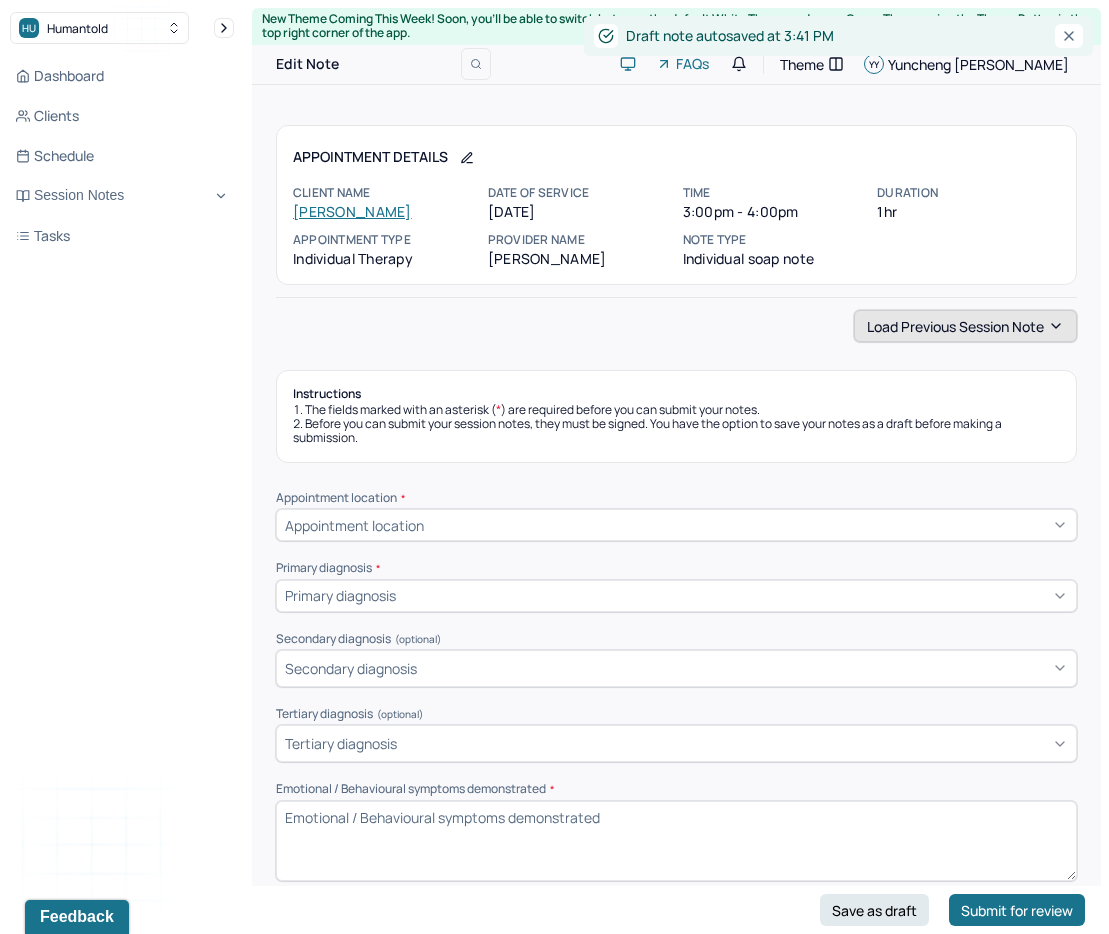click on "Load previous session note" at bounding box center (965, 326) 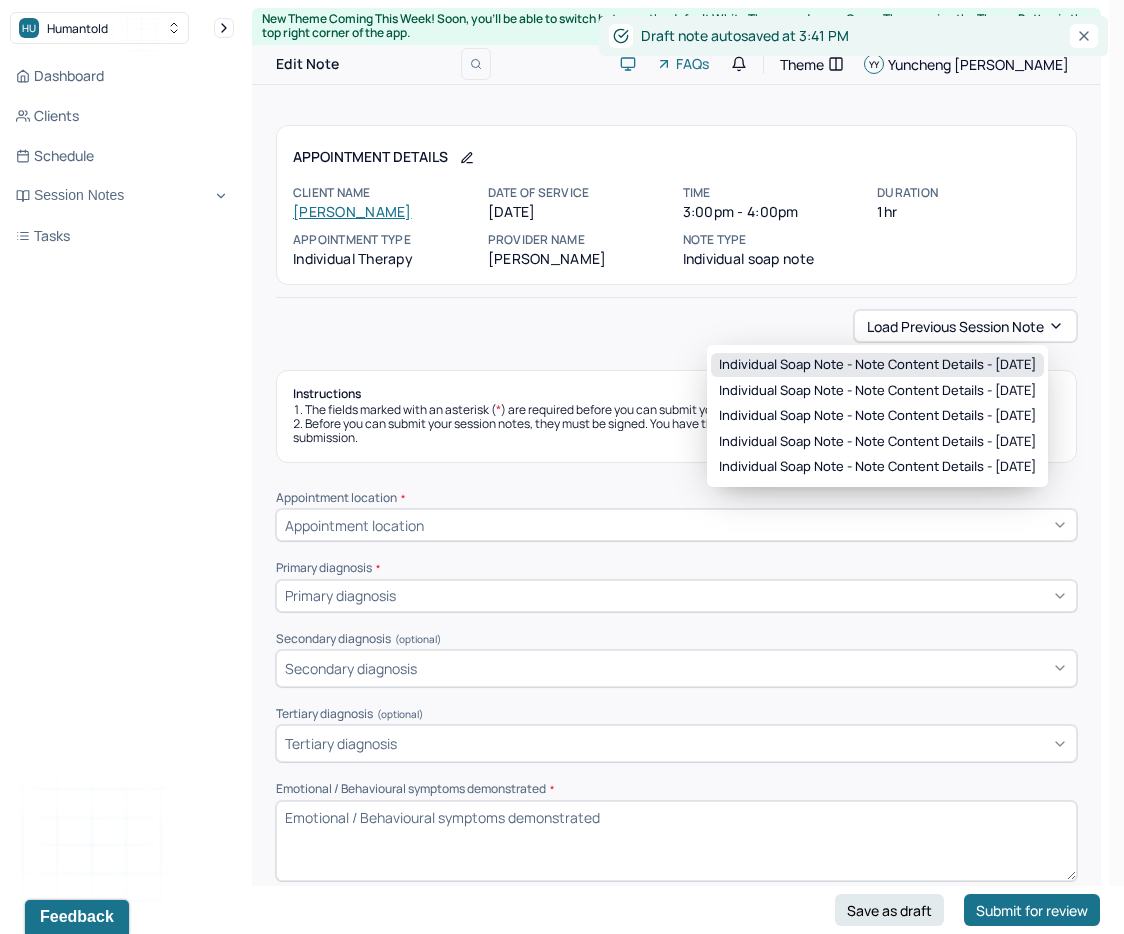 click on "Individual soap note   - Note content Details -   [DATE]" at bounding box center (877, 365) 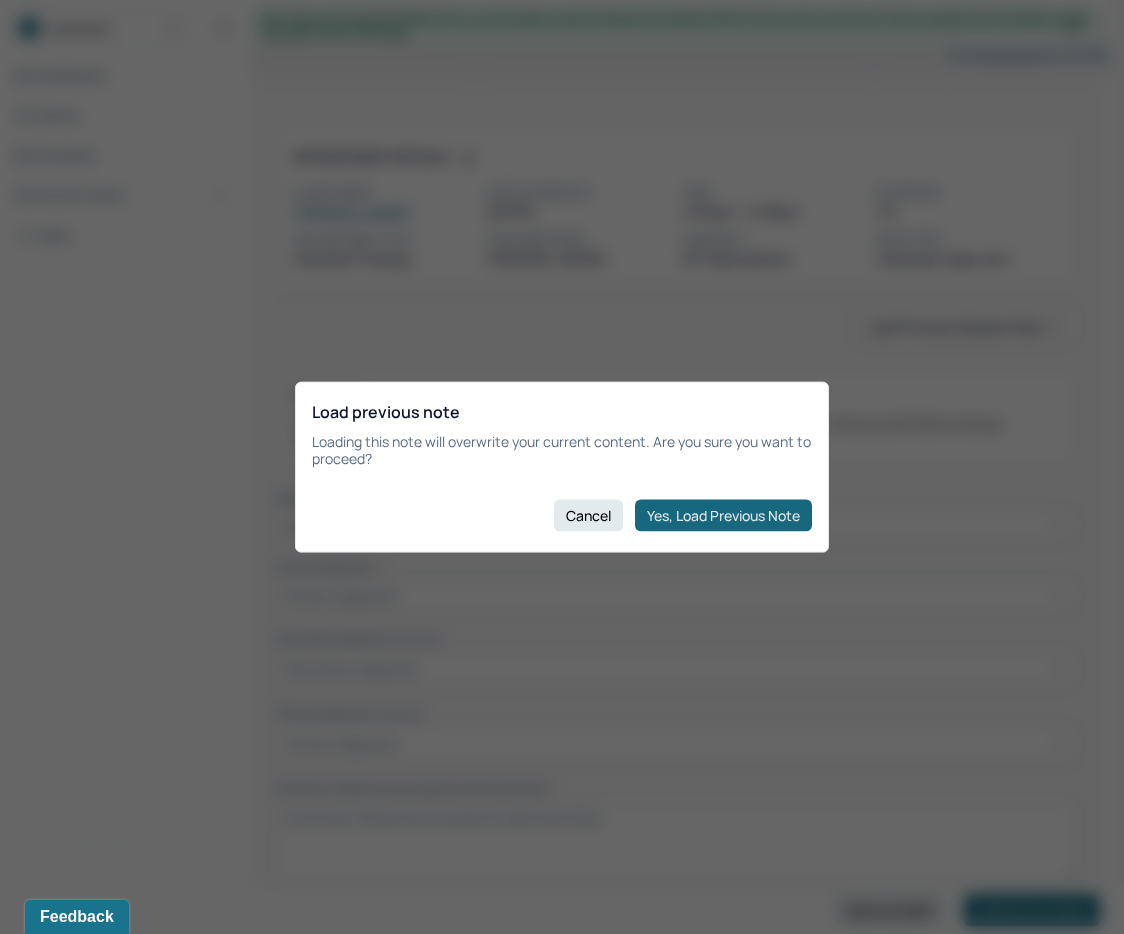 click on "Yes, Load Previous Note" at bounding box center (723, 515) 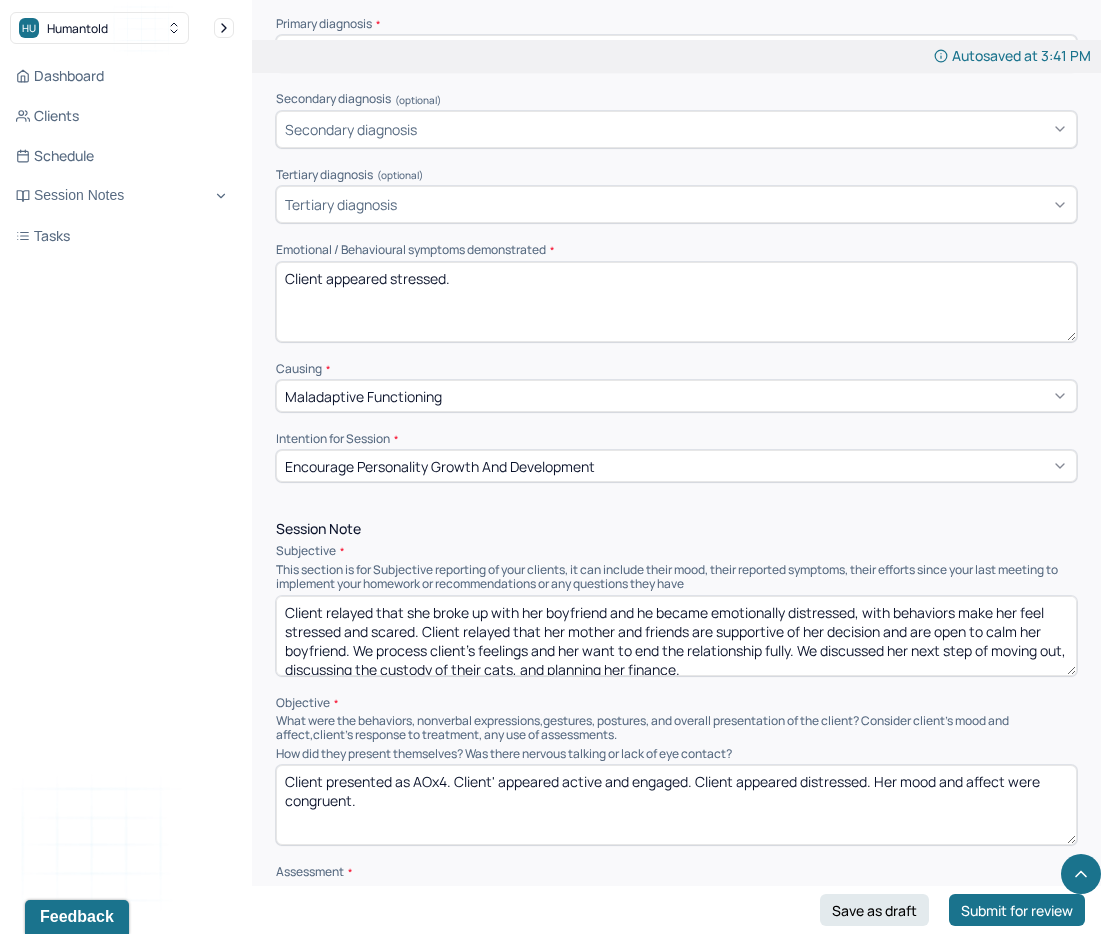 scroll, scrollTop: 777, scrollLeft: 0, axis: vertical 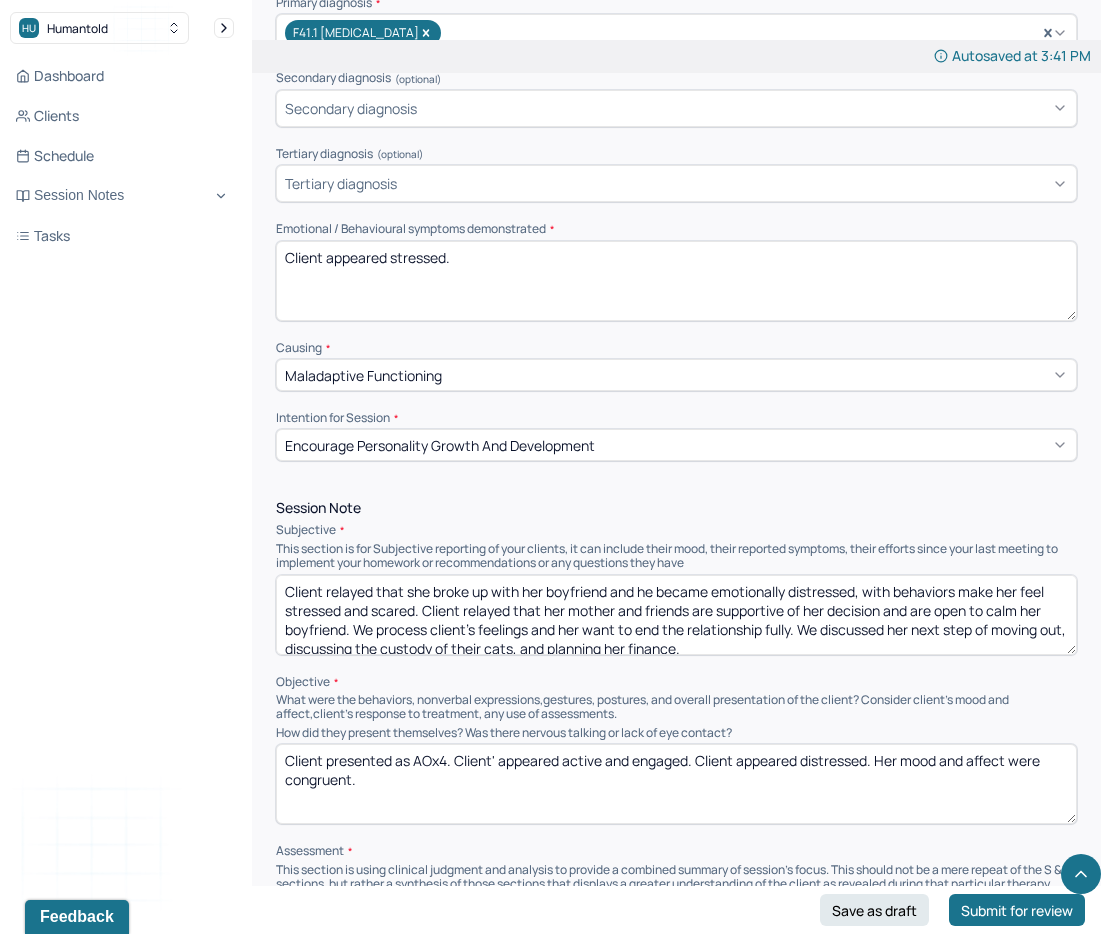 drag, startPoint x: 446, startPoint y: 253, endPoint x: 392, endPoint y: 249, distance: 54.147945 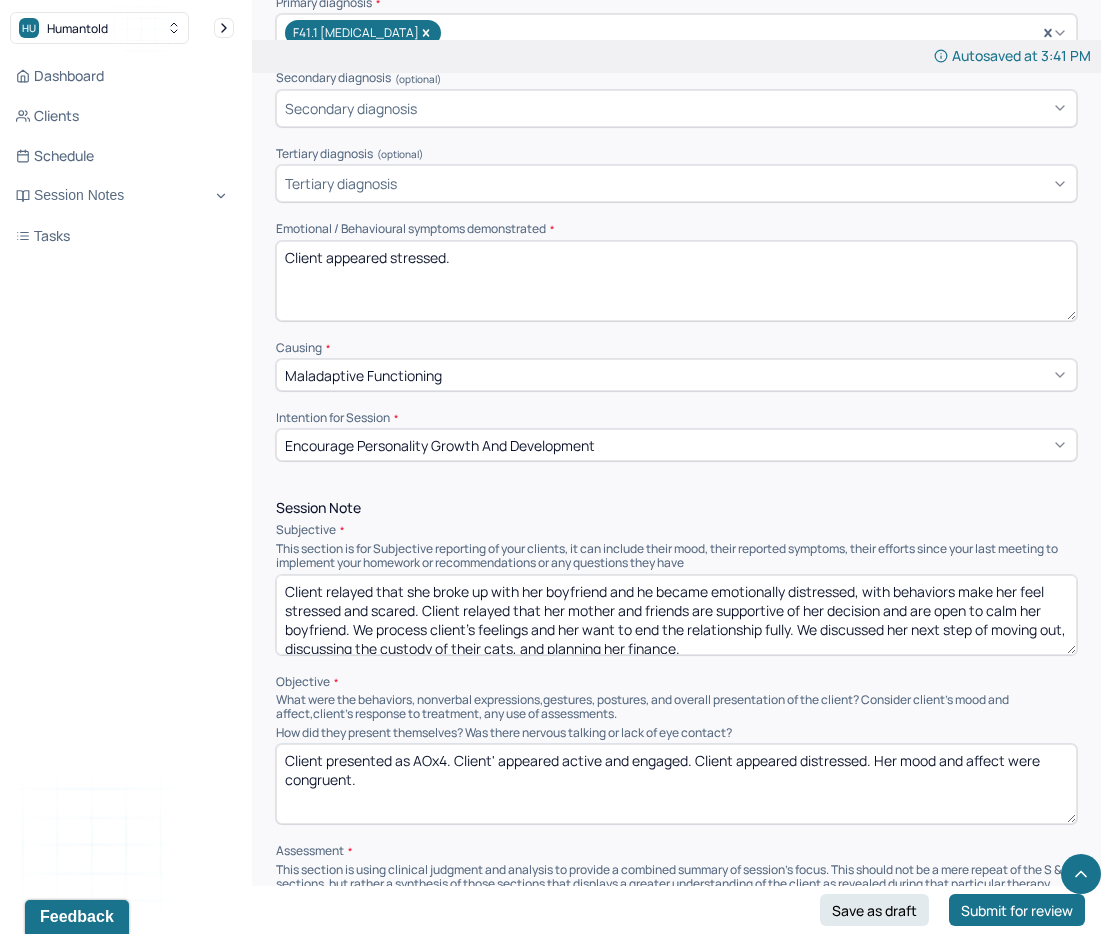 click on "Client appeared stressed." at bounding box center (676, 281) 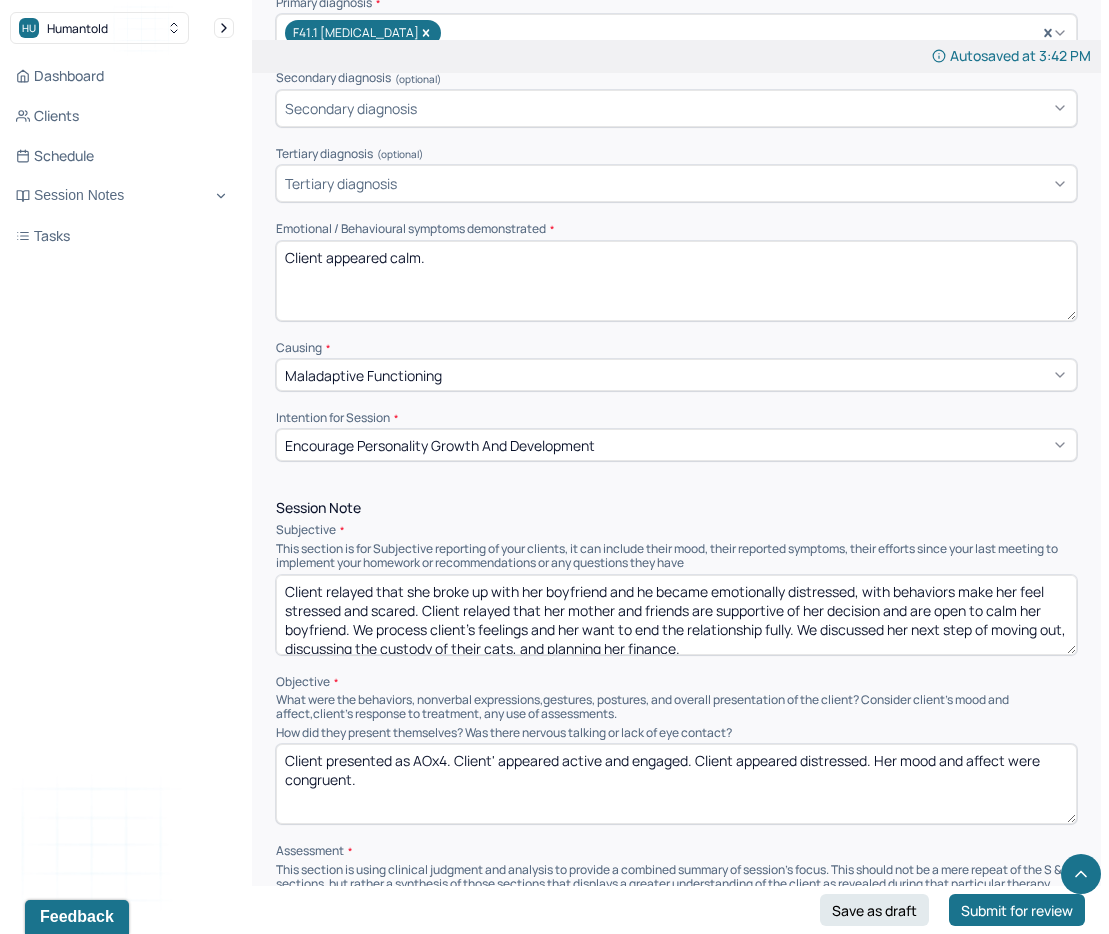 type on "Client appeared calm." 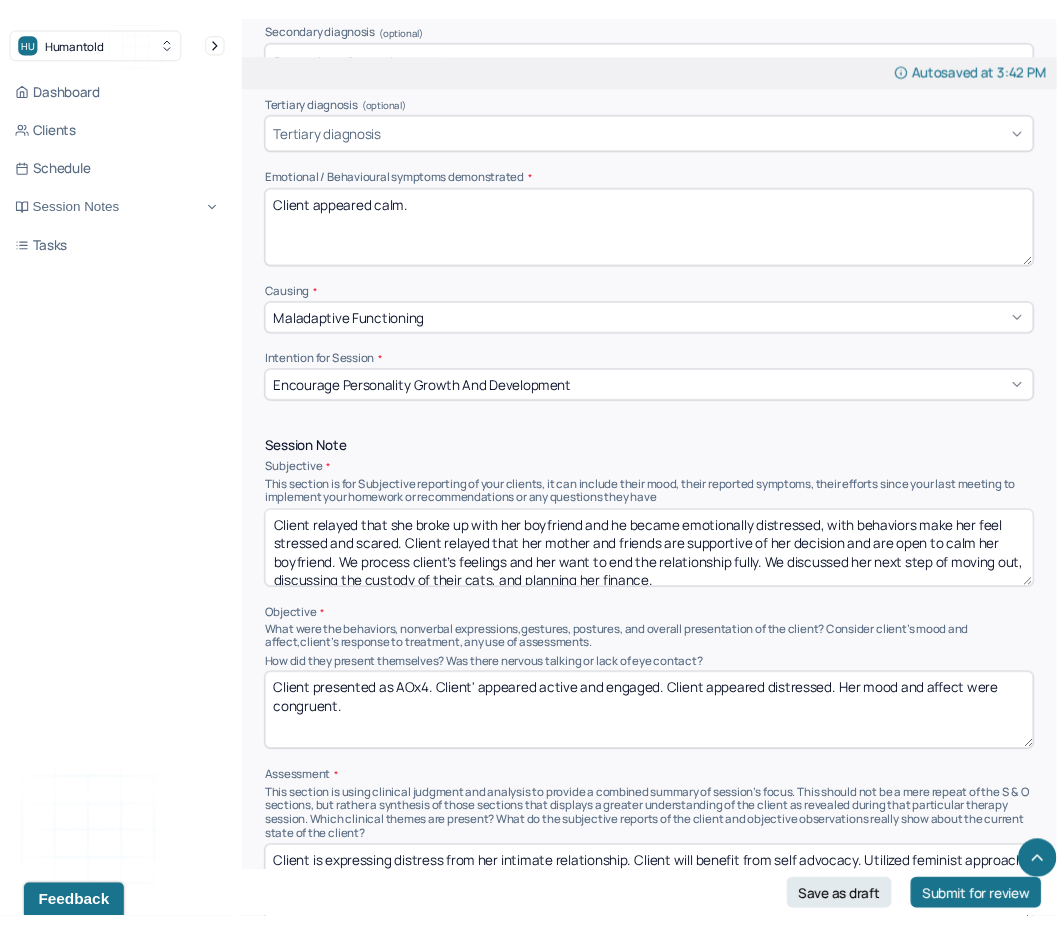 scroll, scrollTop: 851, scrollLeft: 0, axis: vertical 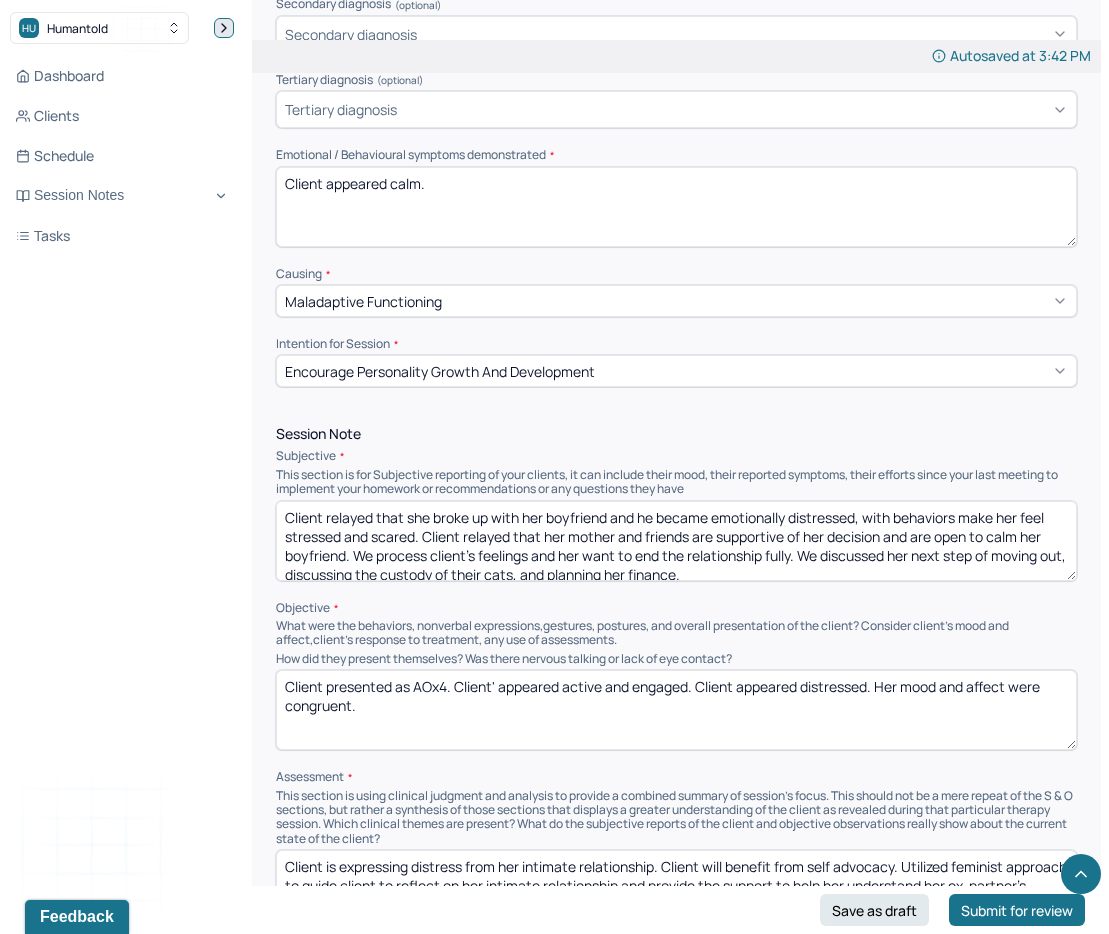 click 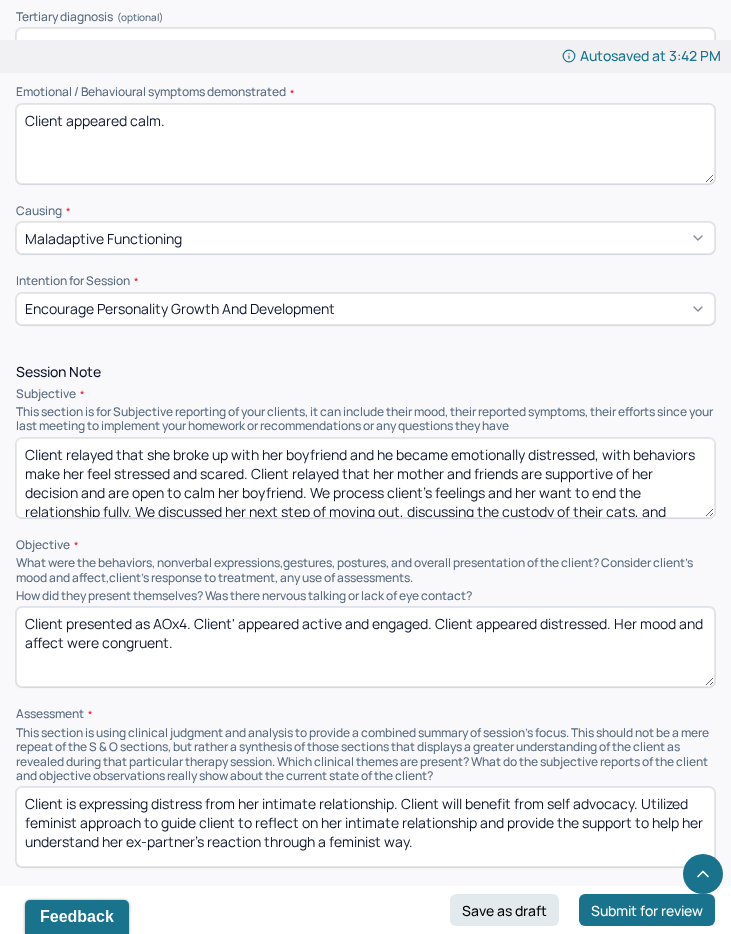 scroll, scrollTop: 1118, scrollLeft: 0, axis: vertical 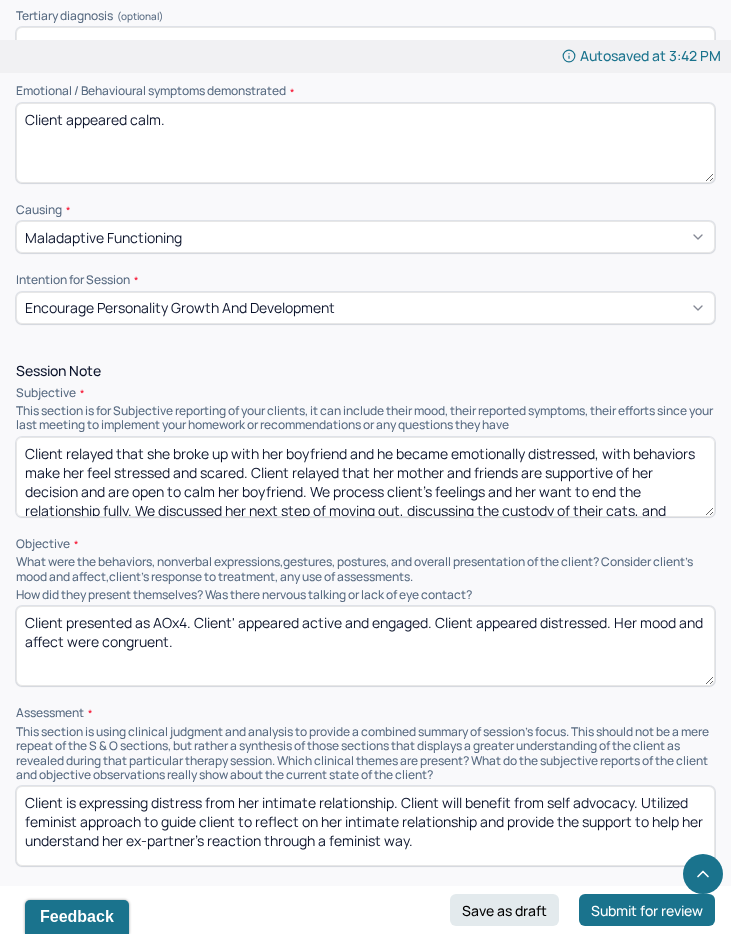 click on "Encourage personality growth and development" at bounding box center (180, 307) 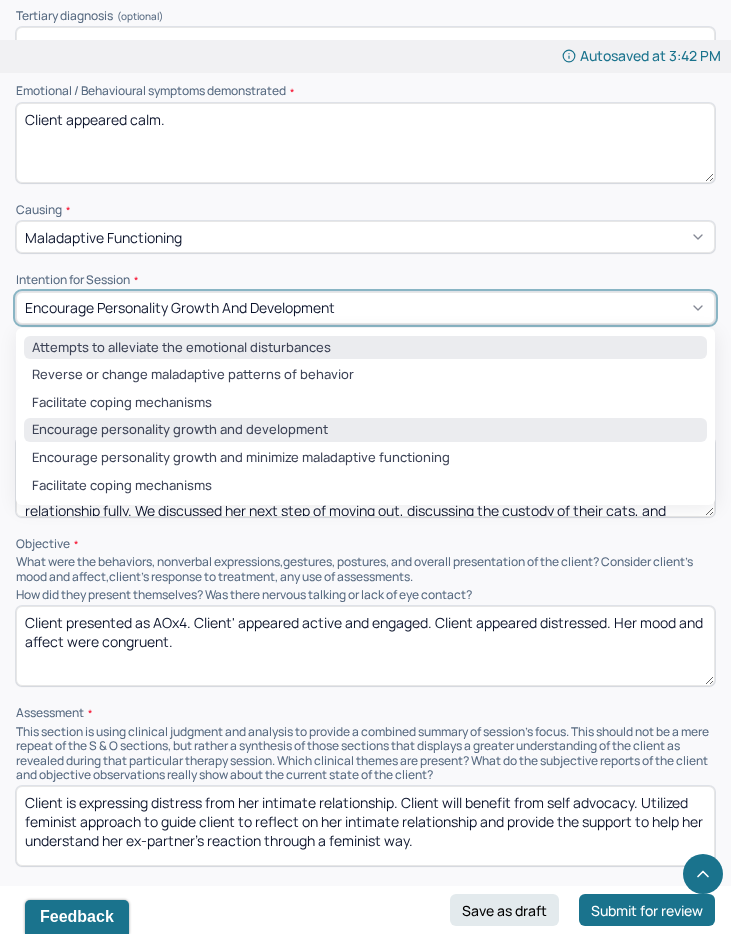 click on "Attempts to alleviate the emotional disturbances" at bounding box center (365, 348) 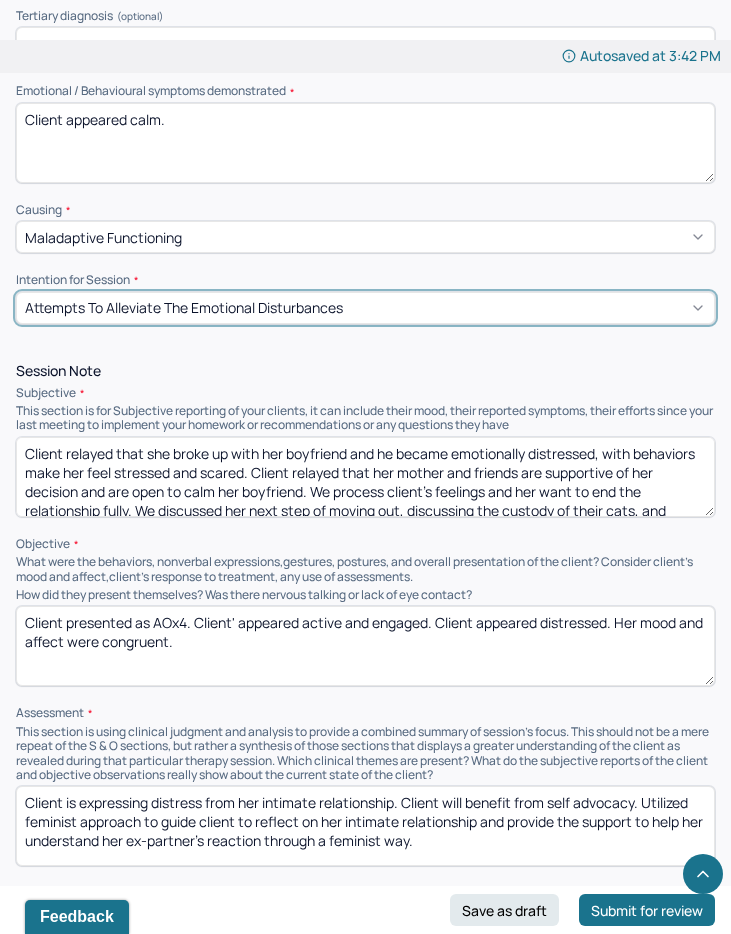 click on "Attempts to alleviate the emotional disturbances" at bounding box center (365, 308) 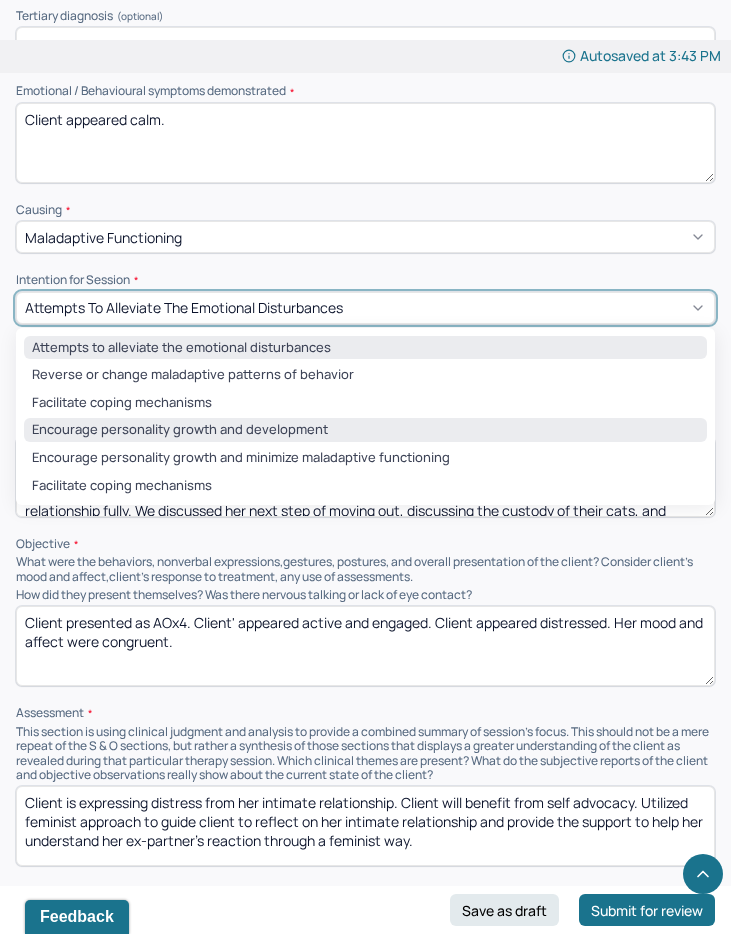 click on "Encourage personality growth and development" at bounding box center (365, 430) 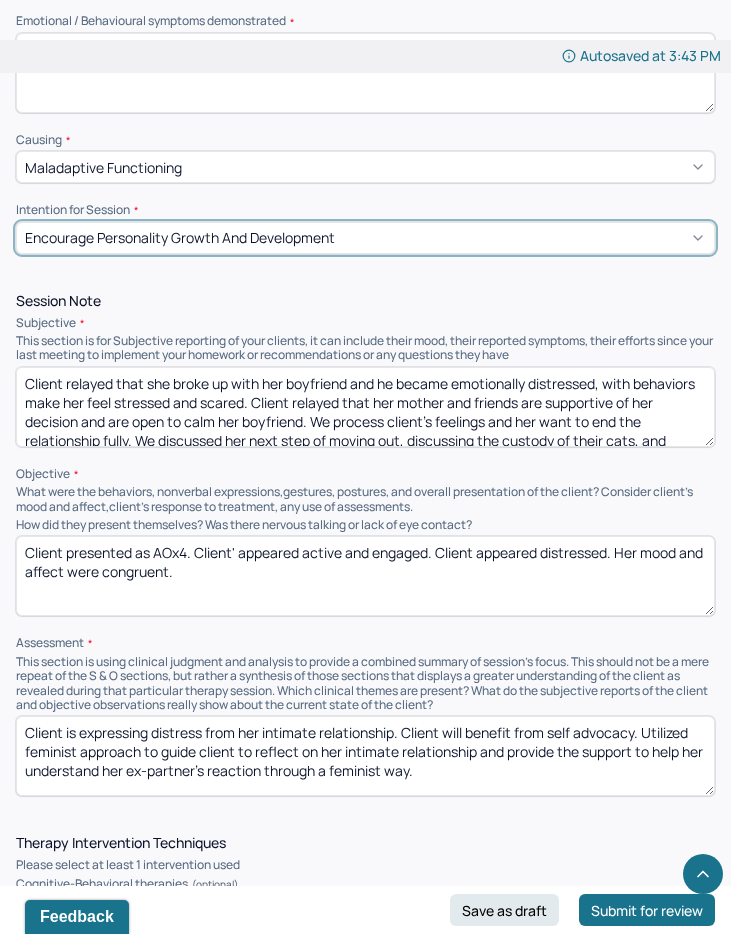 scroll, scrollTop: 1189, scrollLeft: 0, axis: vertical 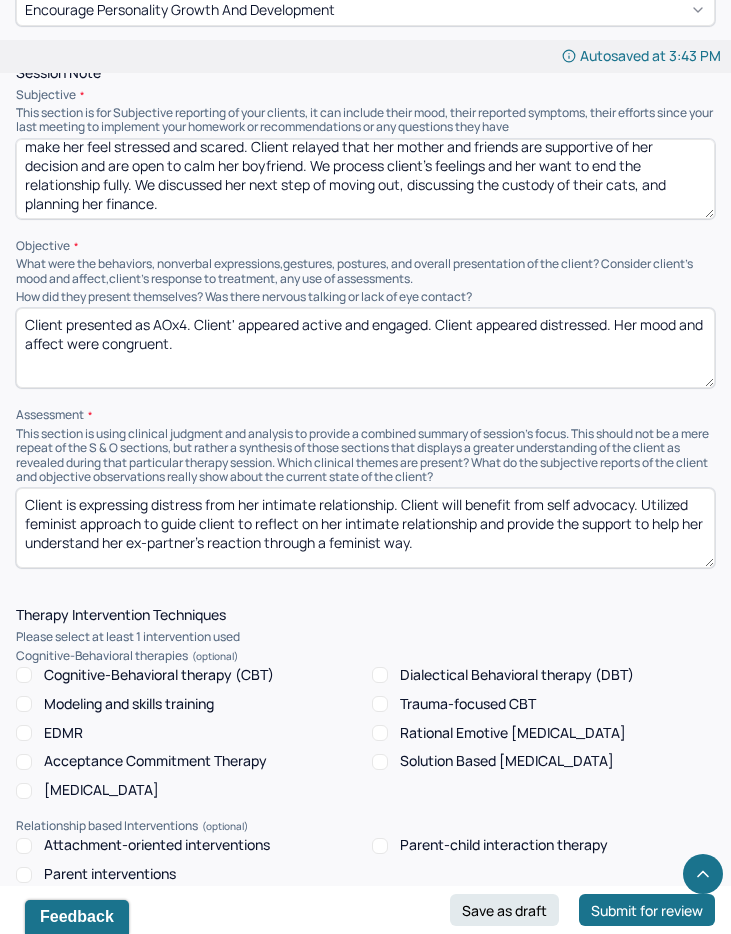 drag, startPoint x: 477, startPoint y: 309, endPoint x: 477, endPoint y: 356, distance: 47 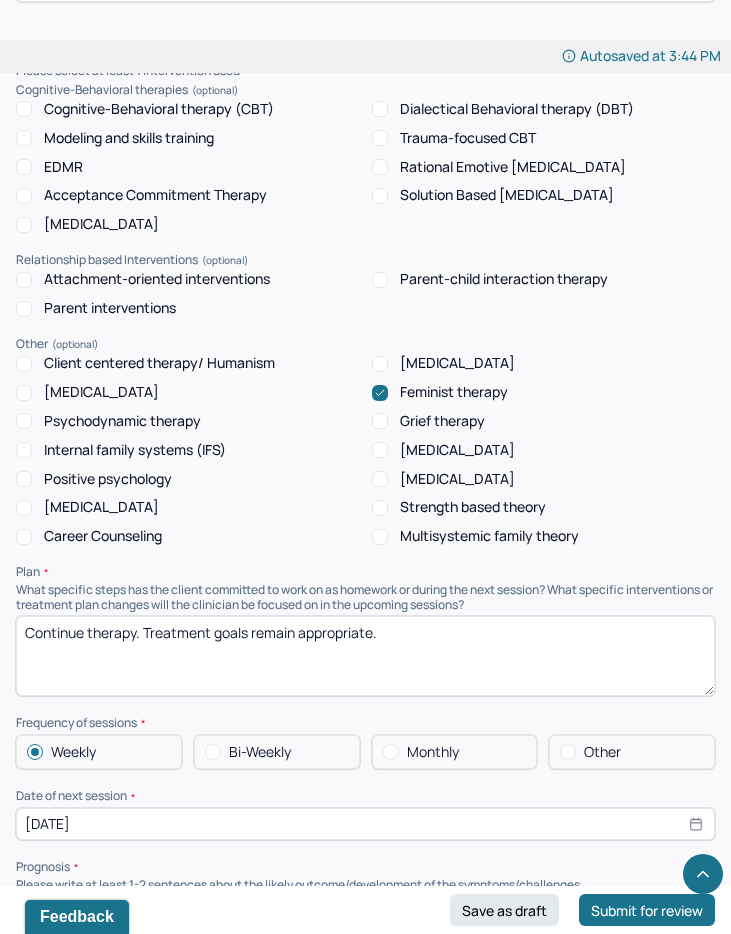 scroll, scrollTop: 1986, scrollLeft: 0, axis: vertical 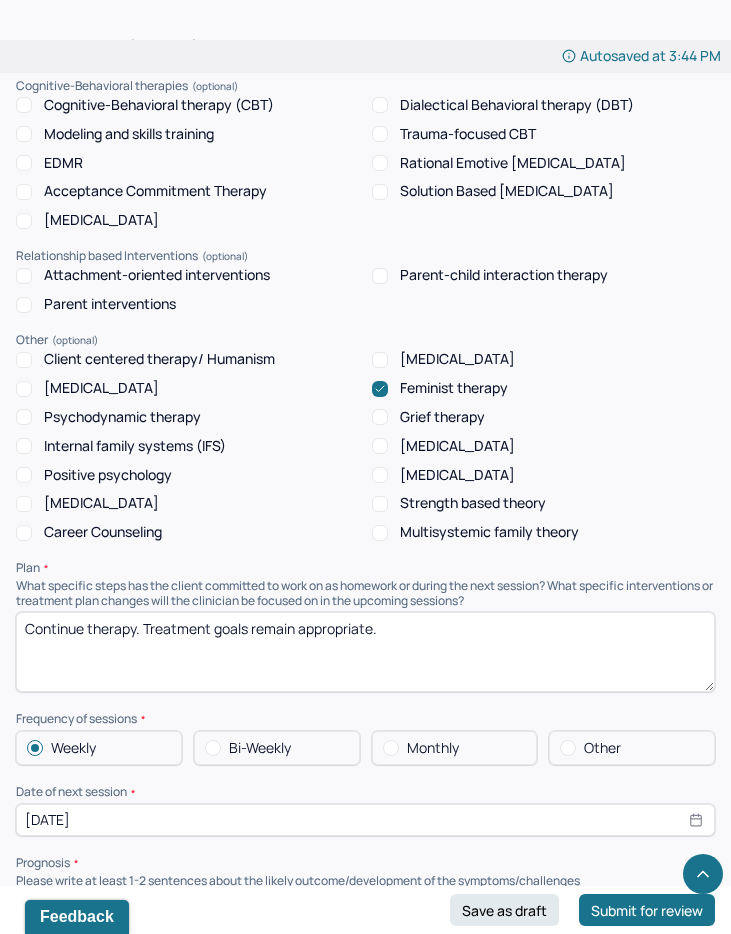type on "Client presented as AOx4. Client' appeared active and engaged. Client demonstrated good focus and eye contact." 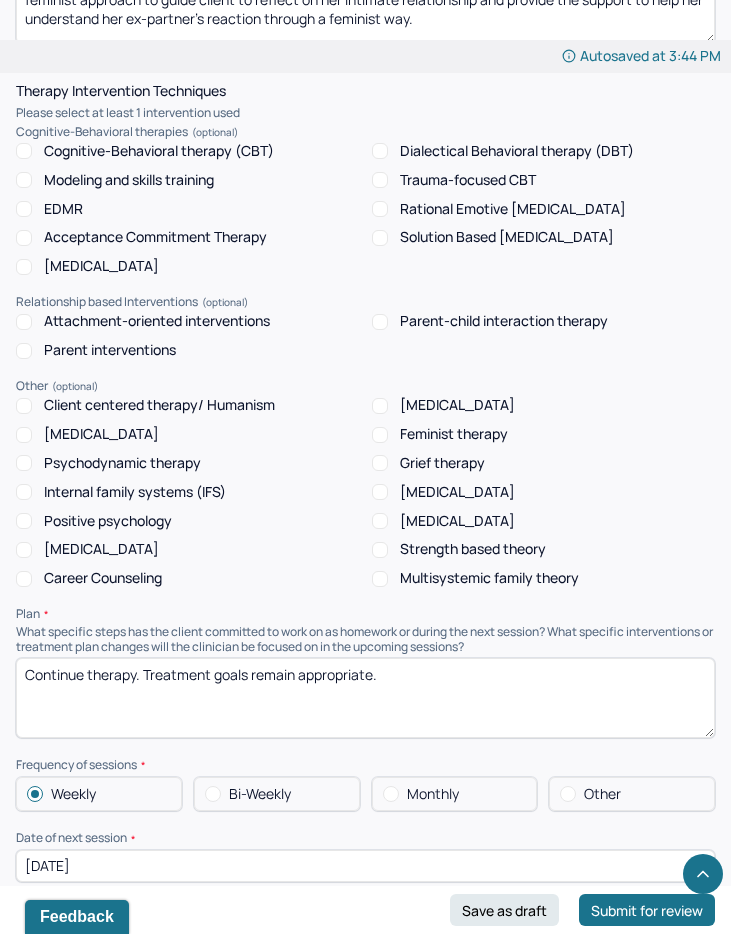 scroll, scrollTop: 1938, scrollLeft: 0, axis: vertical 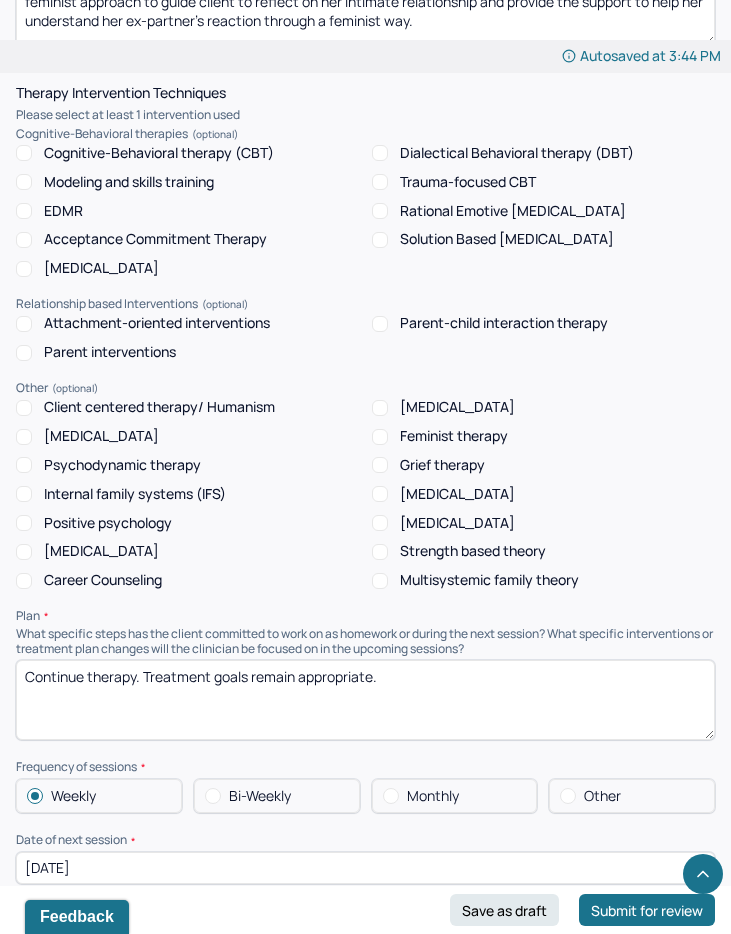 click on "Psychodynamic therapy" at bounding box center (122, 465) 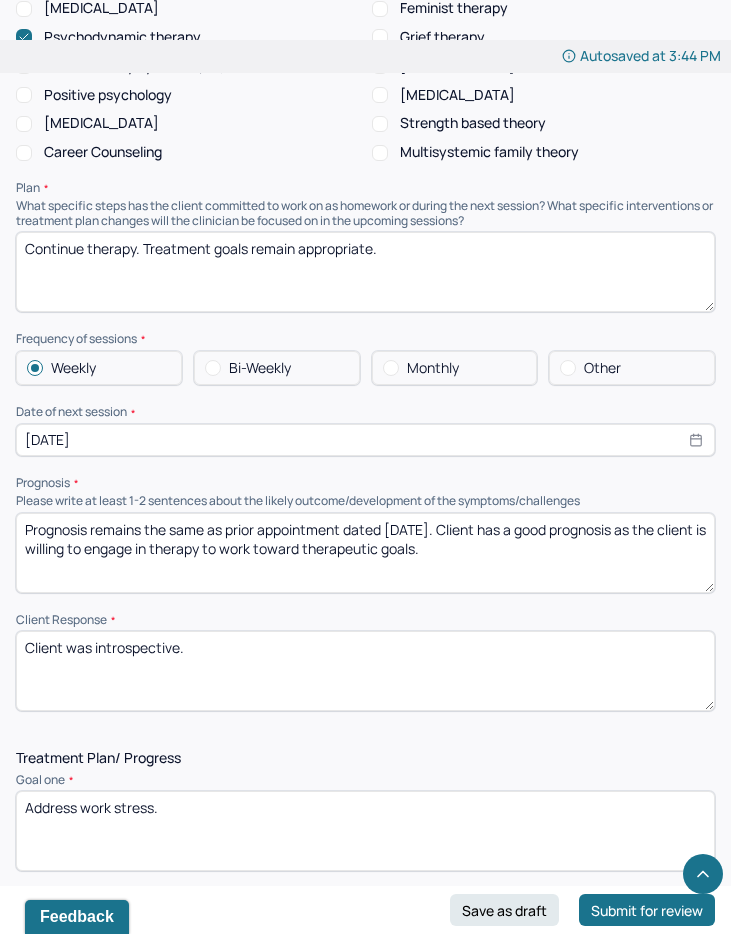 scroll, scrollTop: 2368, scrollLeft: 0, axis: vertical 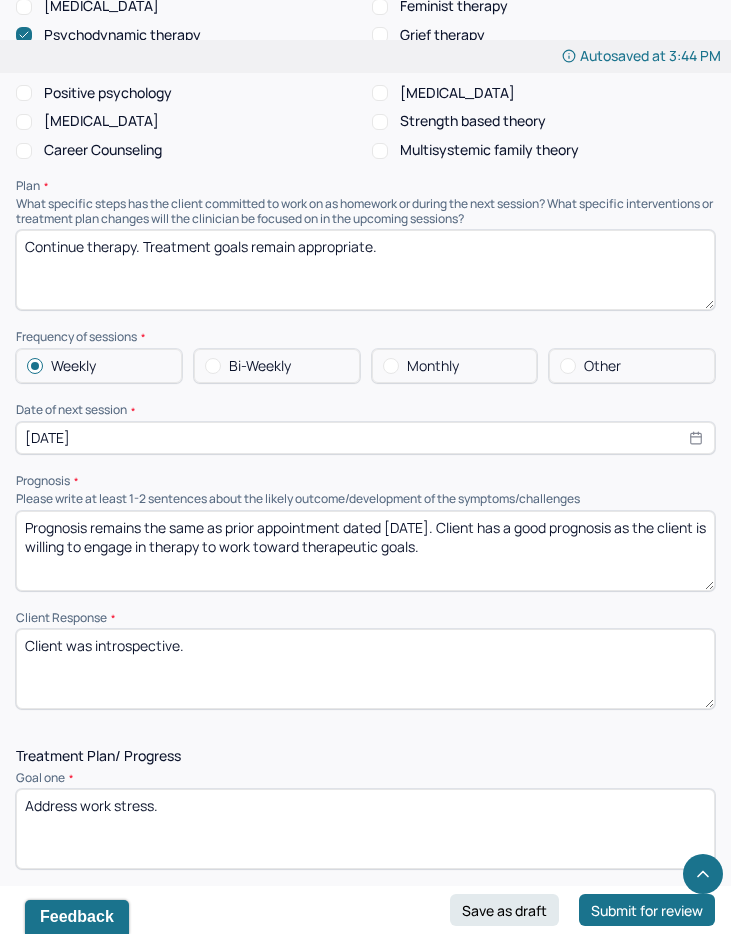 click on "[DATE]" at bounding box center [365, 438] 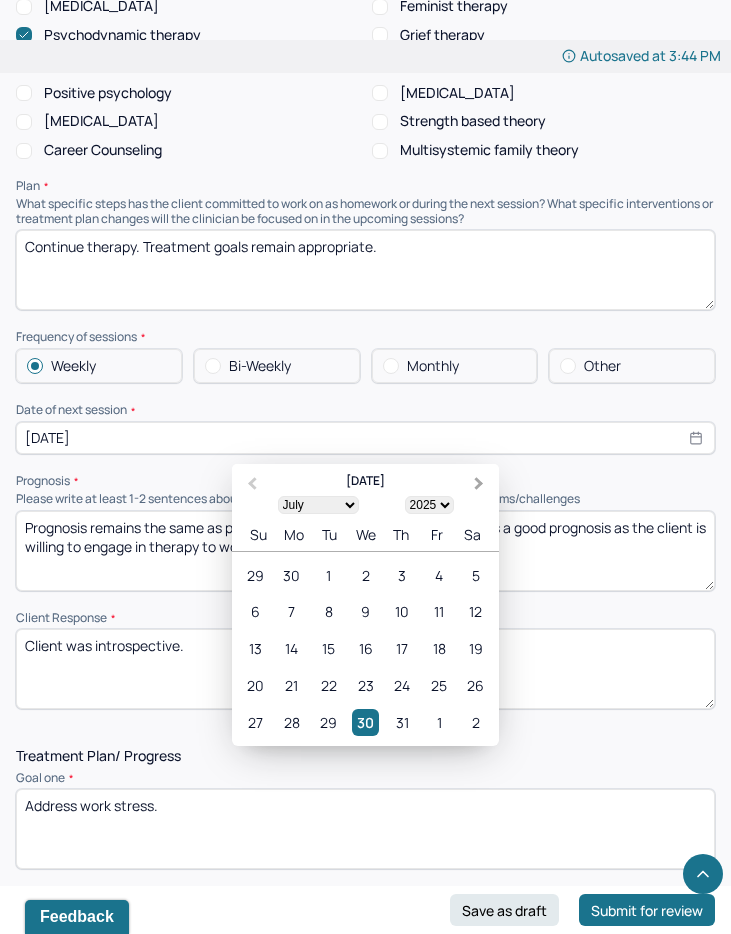 click on "Next Month" at bounding box center (481, 485) 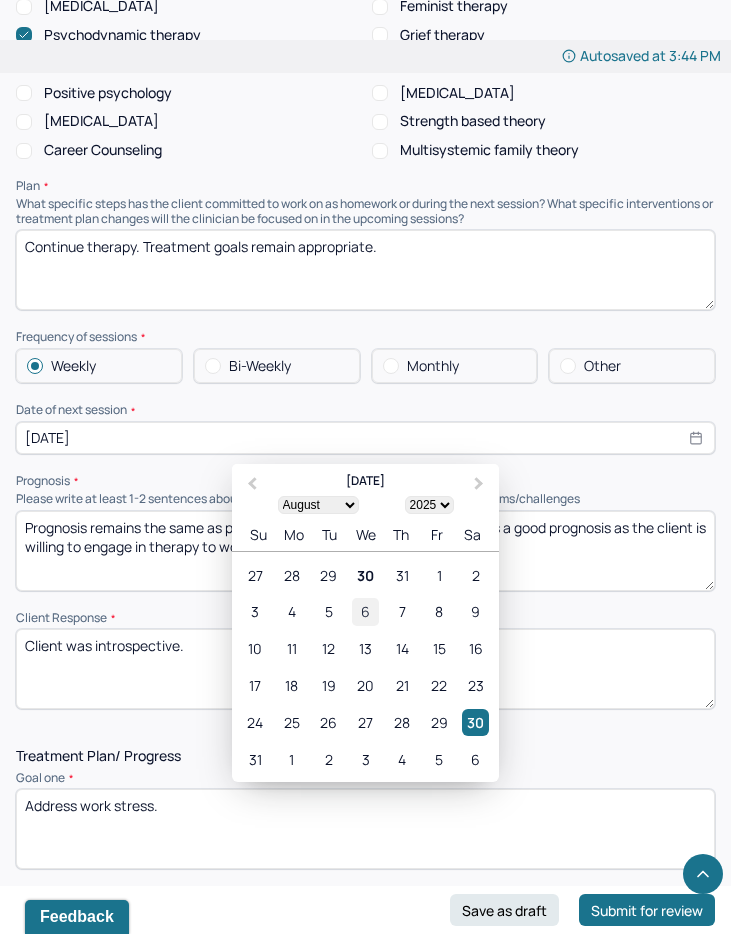 click on "6" at bounding box center (365, 611) 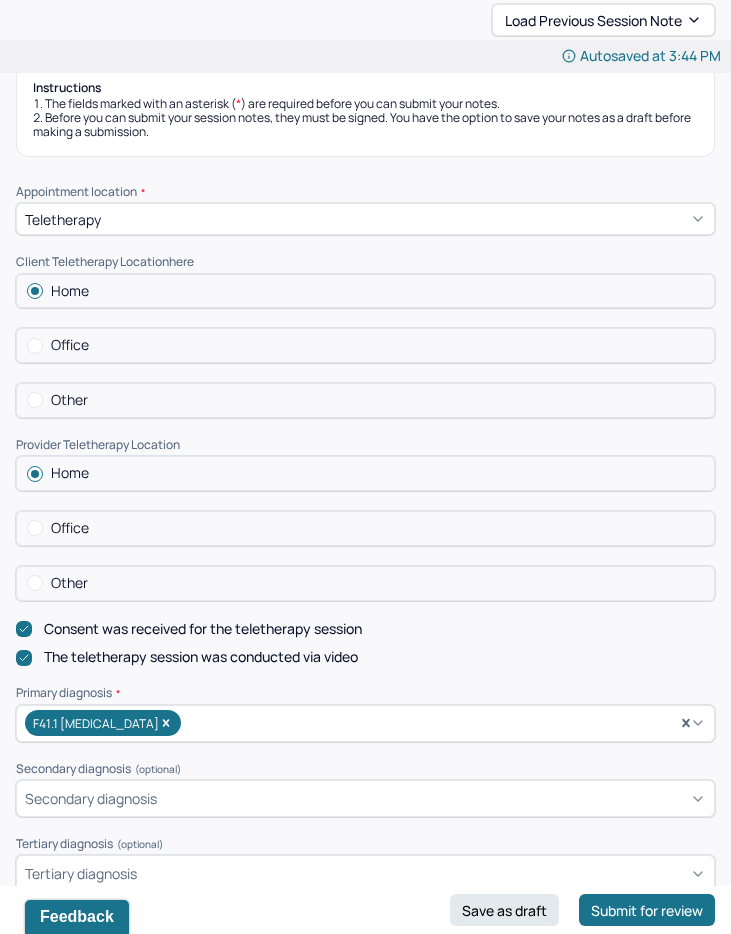 scroll, scrollTop: 83, scrollLeft: 0, axis: vertical 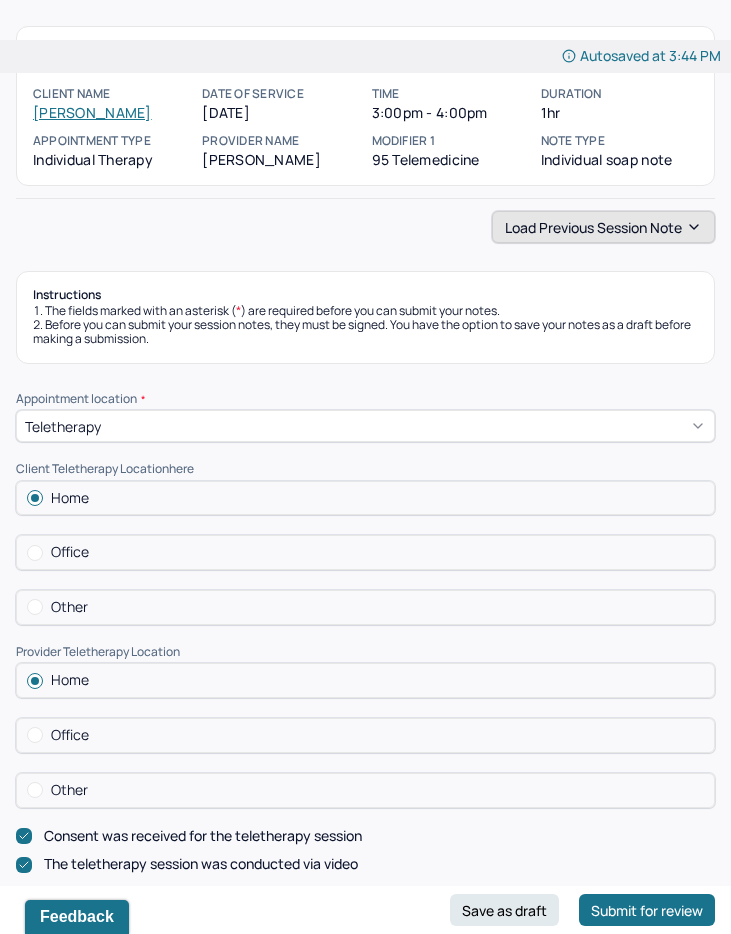 click on "Load previous session note" at bounding box center (603, 227) 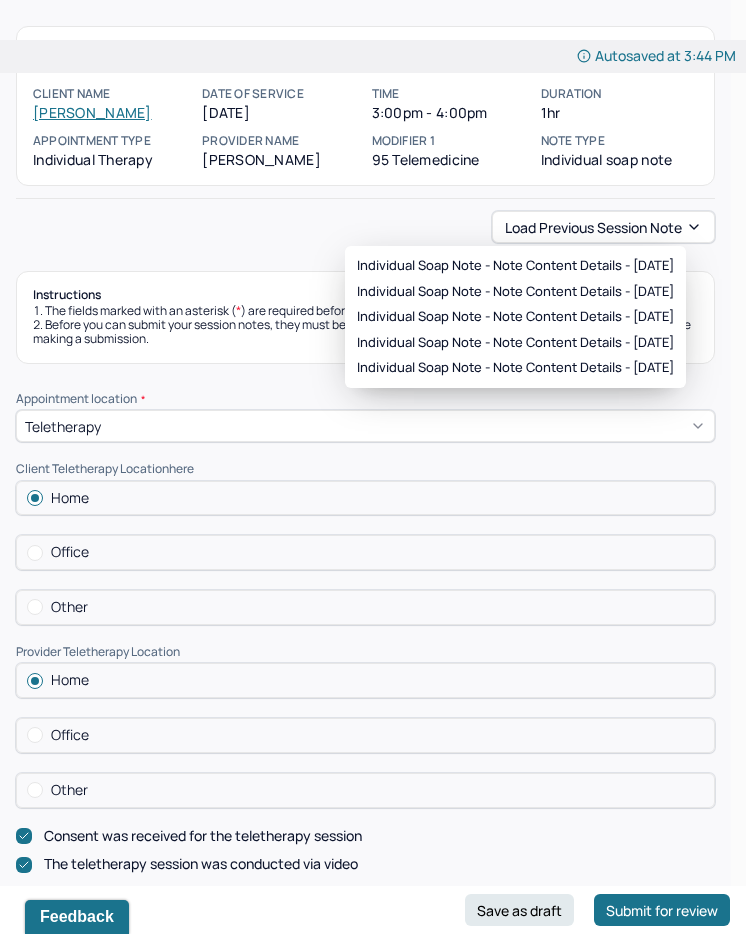 click on "Load previous session note" at bounding box center [365, 227] 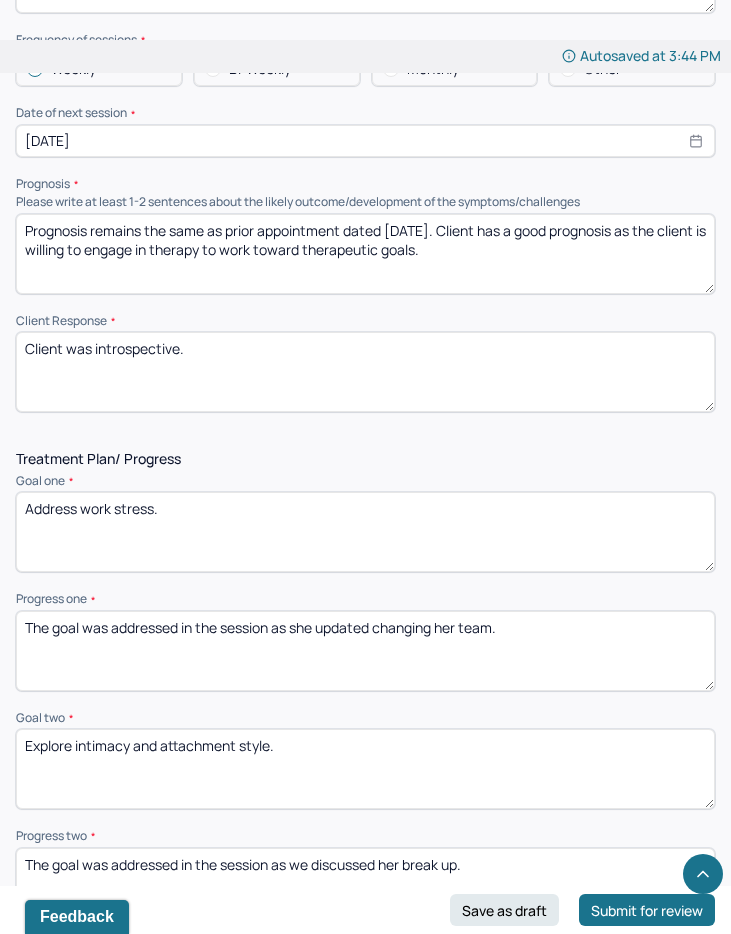 scroll, scrollTop: 2677, scrollLeft: 0, axis: vertical 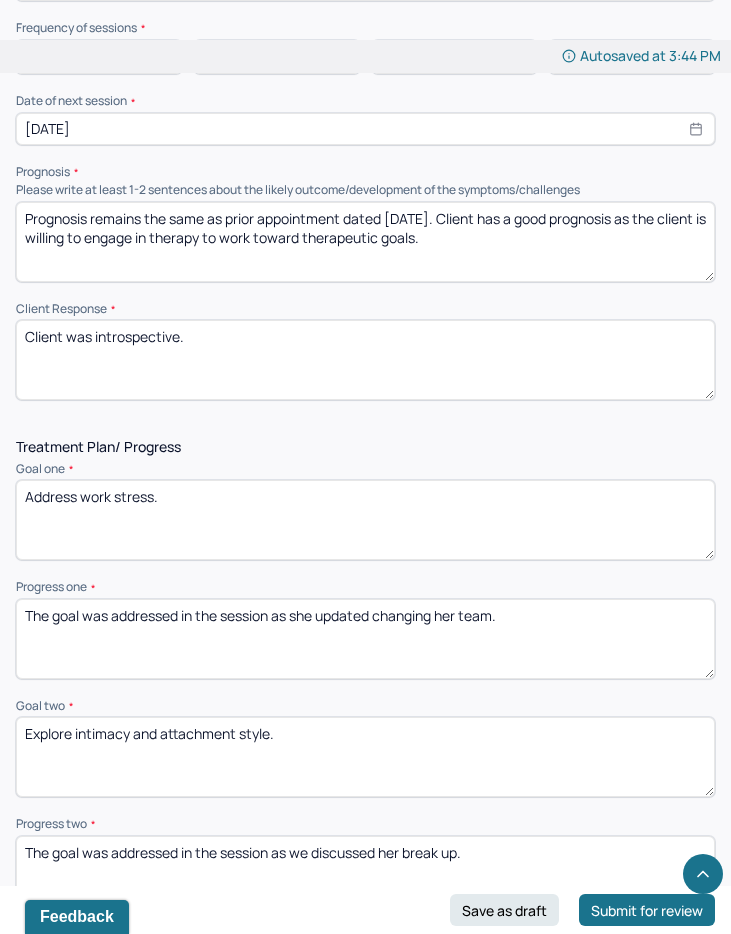 click on "Prognosis remains the same as prior appointment dated [DATE]. Client has a good prognosis as the client is willing to engage in therapy to work toward therapeutic goals." at bounding box center (365, 242) 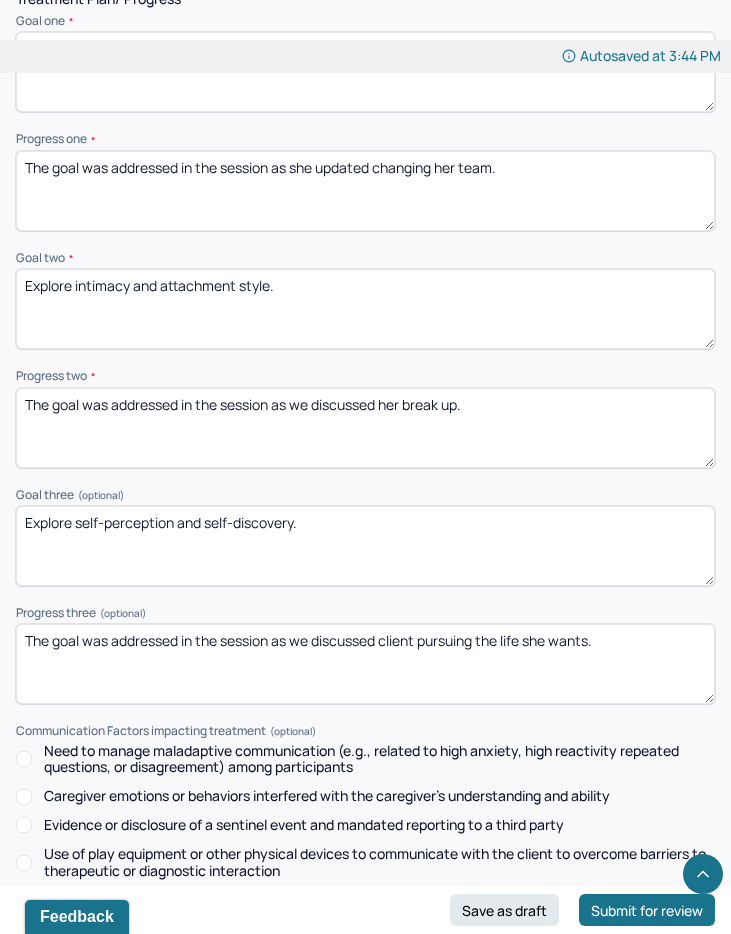 scroll, scrollTop: 3113, scrollLeft: 0, axis: vertical 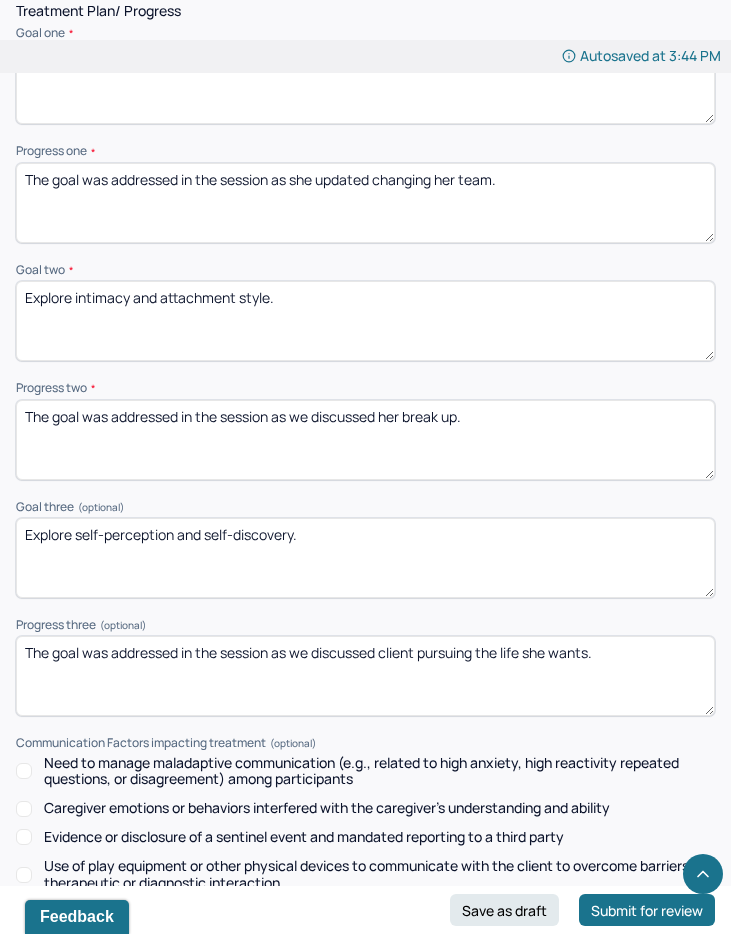 type on "Client was engaged." 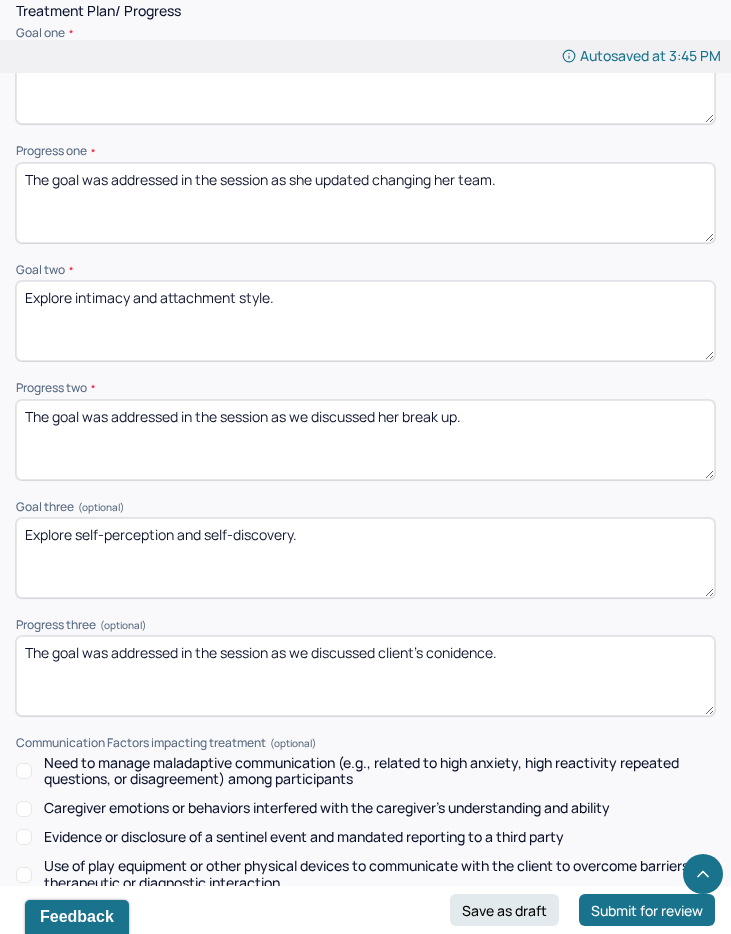 click on "The goal was addressed in the session as we discussed client's conidence." at bounding box center [365, 676] 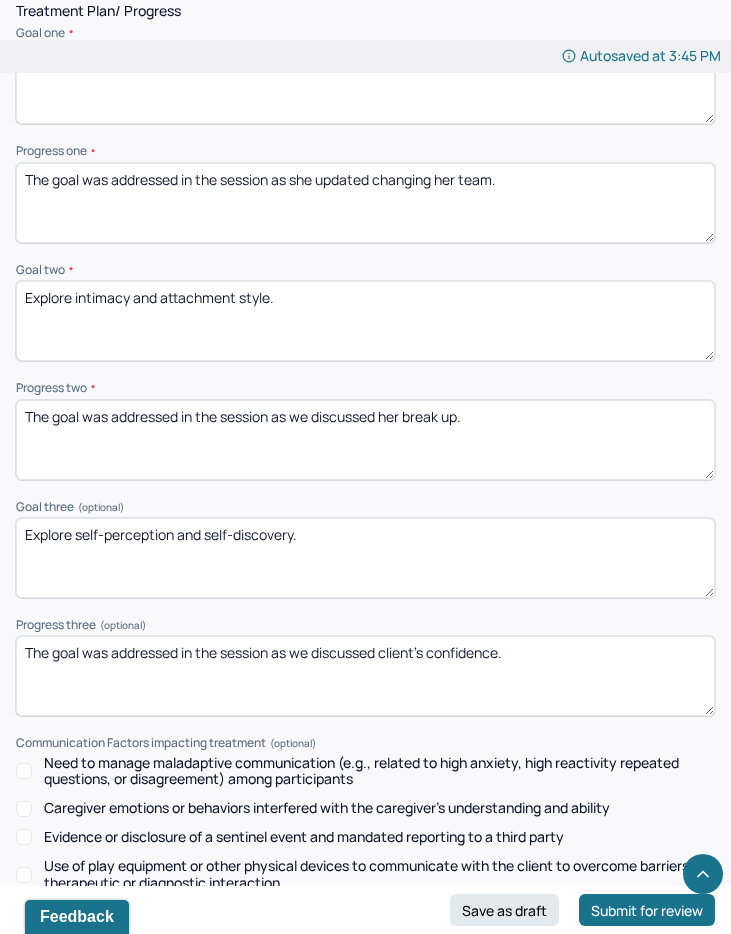 click on "The goal was addressed in the session as we discussed client's conidence." at bounding box center [365, 676] 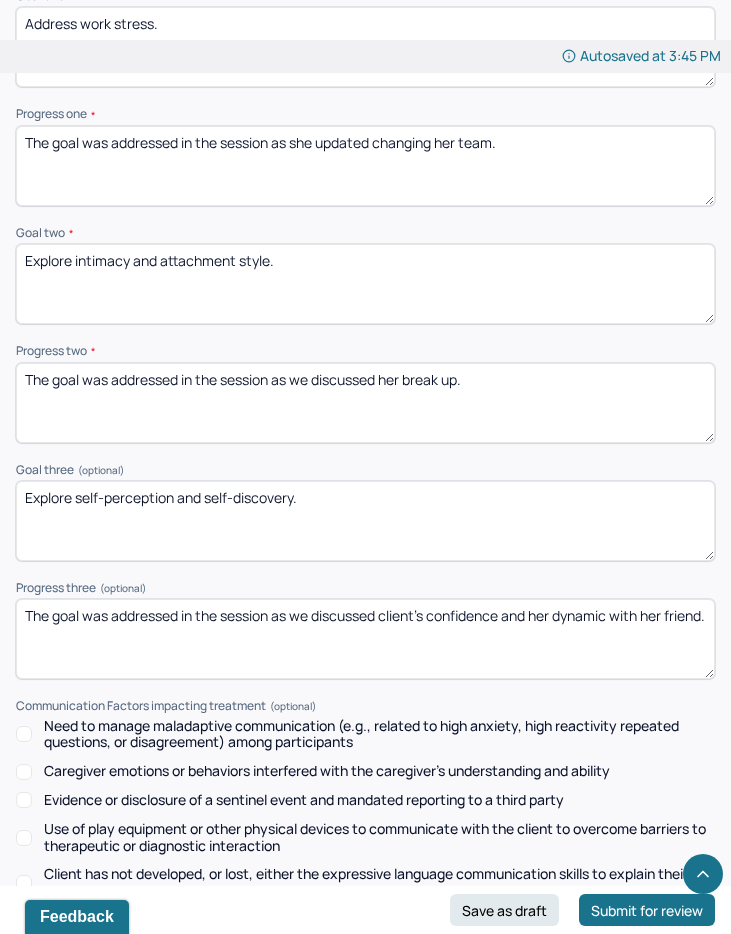 scroll, scrollTop: 3091, scrollLeft: 0, axis: vertical 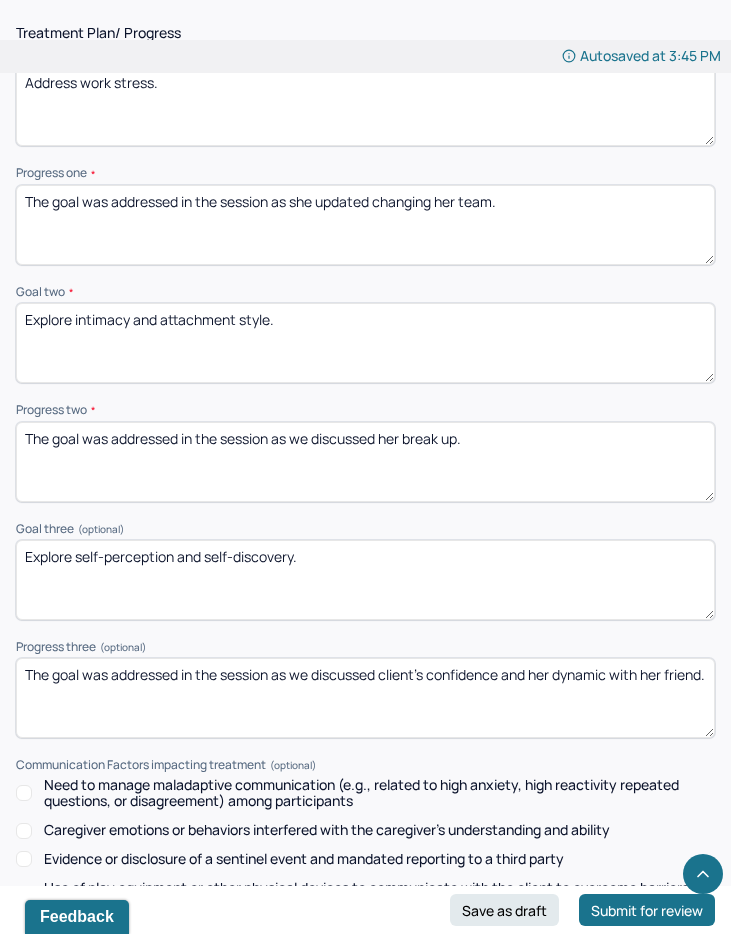 type on "The goal was addressed in the session as we discussed client's confidence and her dynamic with her friend." 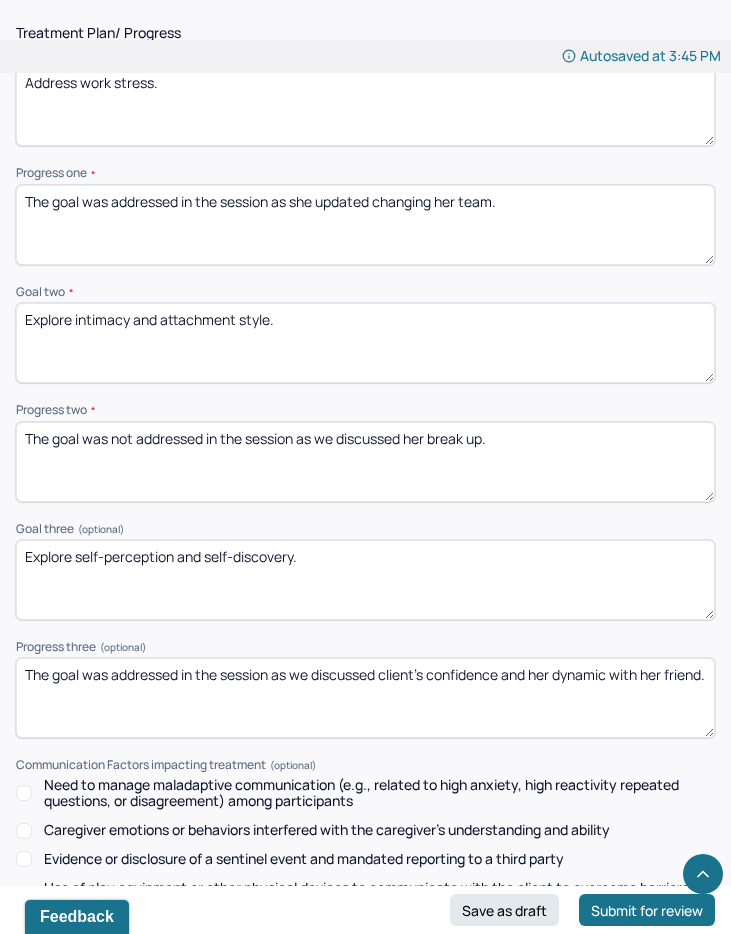 drag, startPoint x: 295, startPoint y: 427, endPoint x: 486, endPoint y: 430, distance: 191.02356 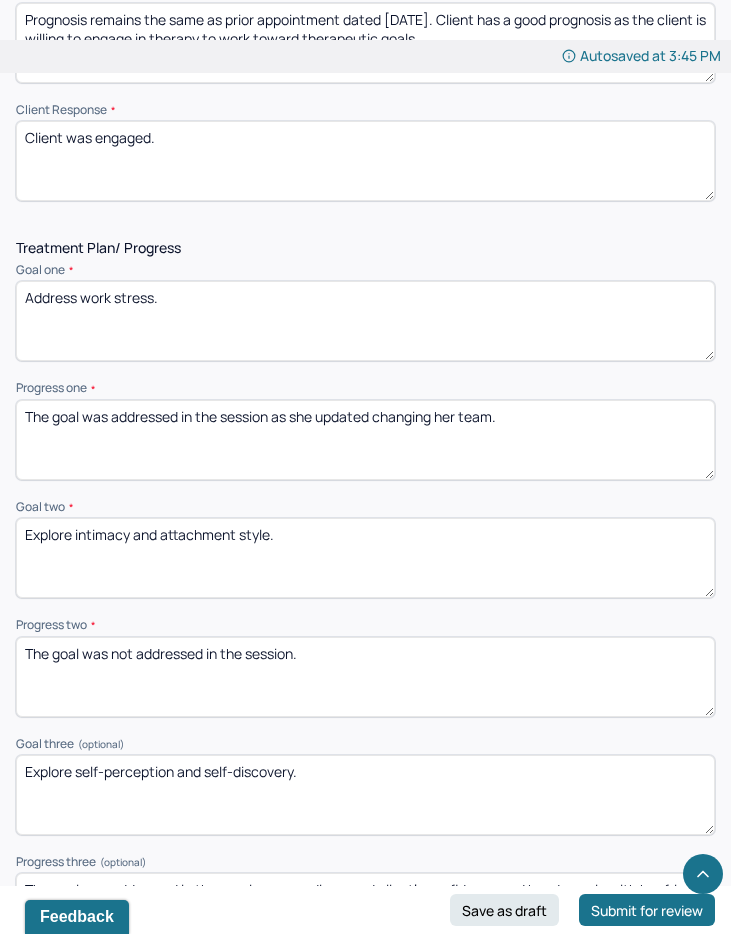 scroll, scrollTop: 2874, scrollLeft: 0, axis: vertical 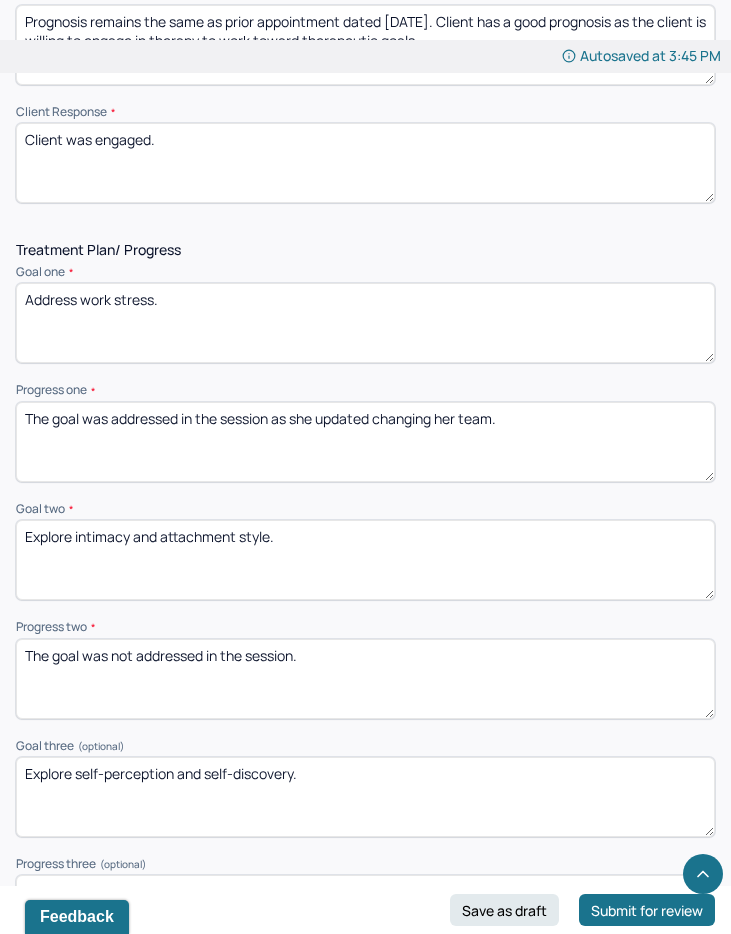 type on "The goal was not addressed in the session." 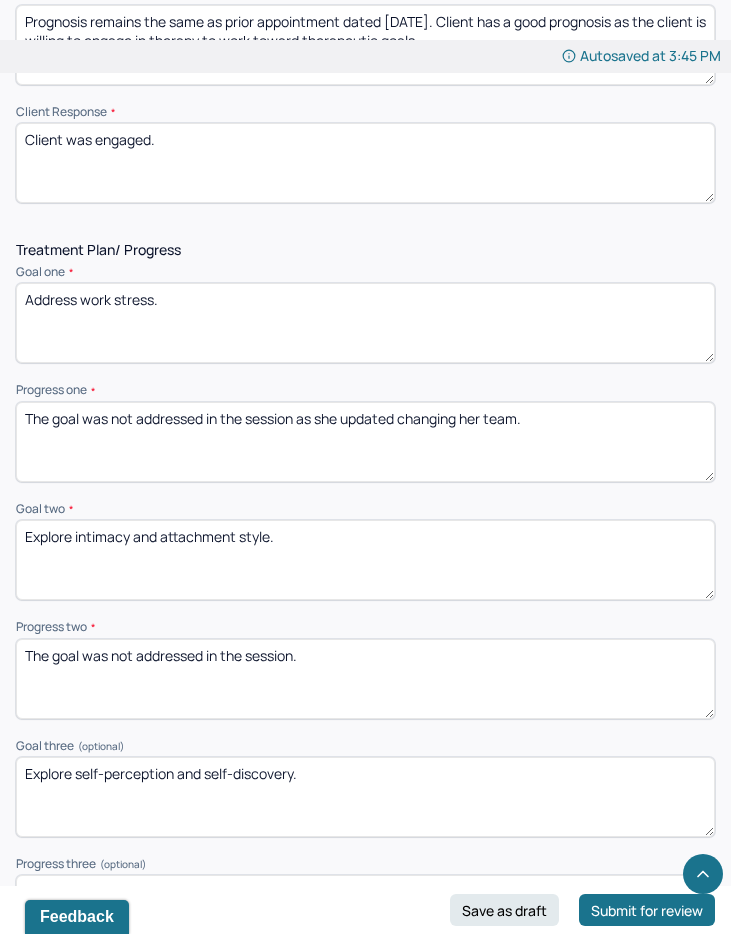 drag, startPoint x: 298, startPoint y: 407, endPoint x: 493, endPoint y: 403, distance: 195.04102 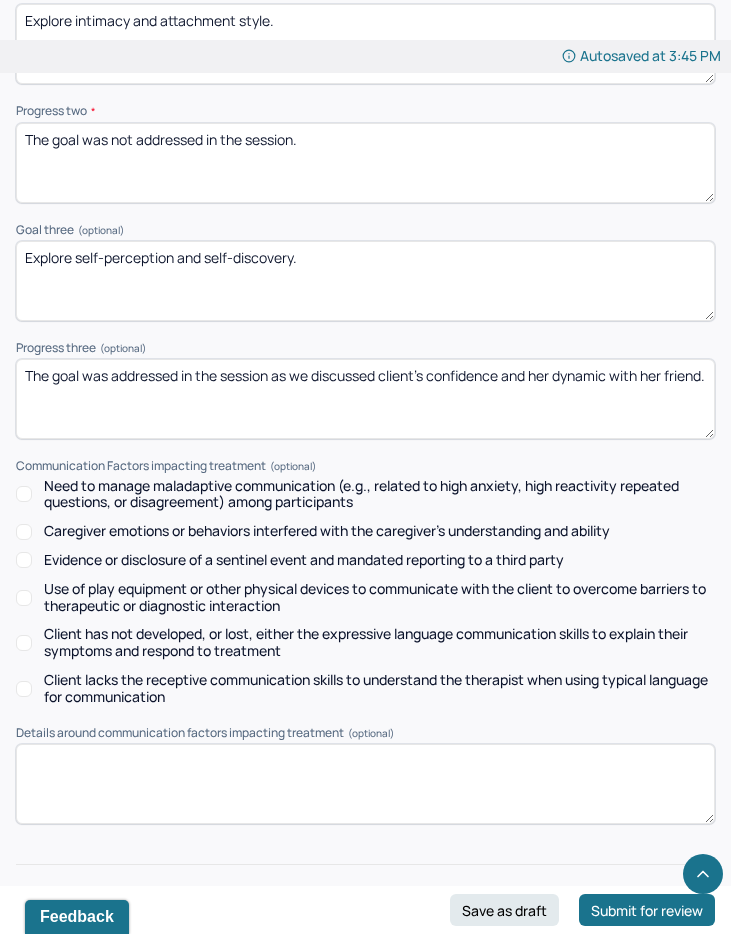 scroll, scrollTop: 3468, scrollLeft: 0, axis: vertical 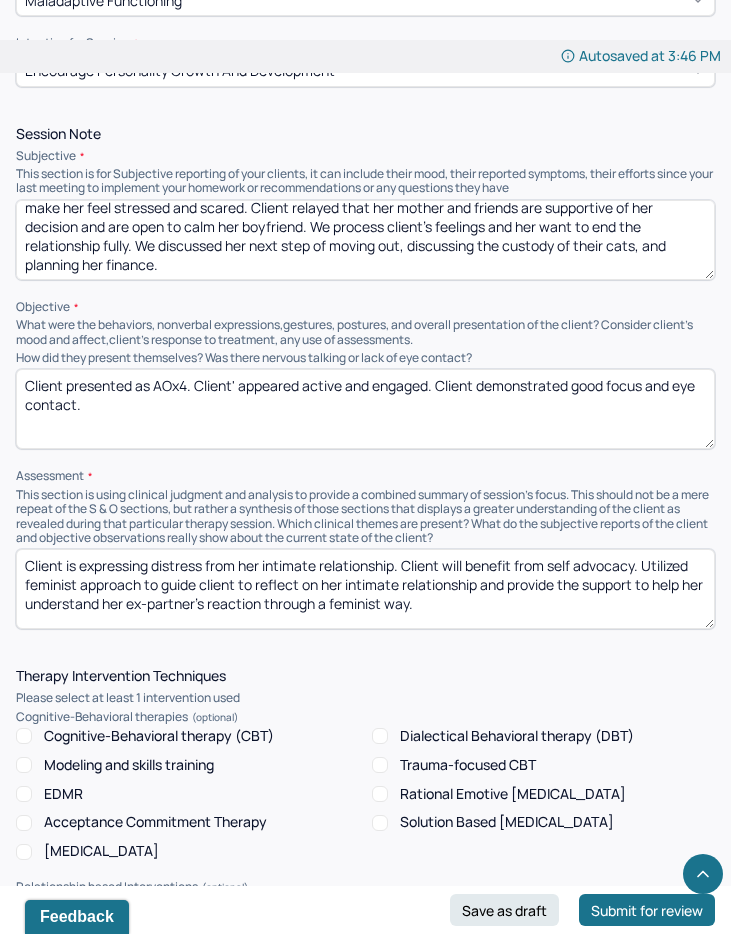 type on "The goal was not addressed in the session." 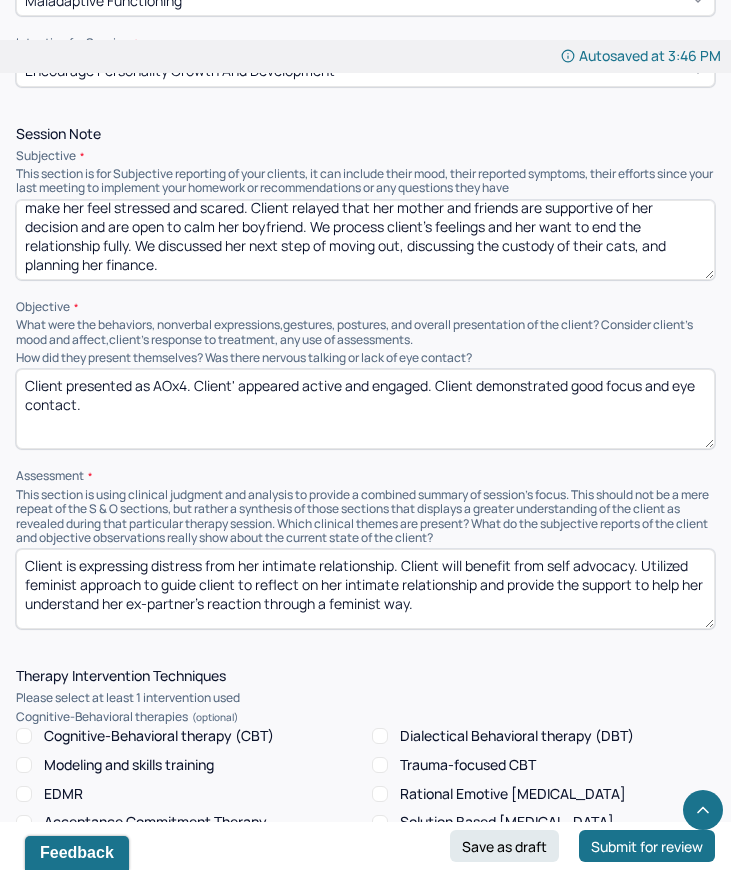 scroll, scrollTop: 1356, scrollLeft: 0, axis: vertical 